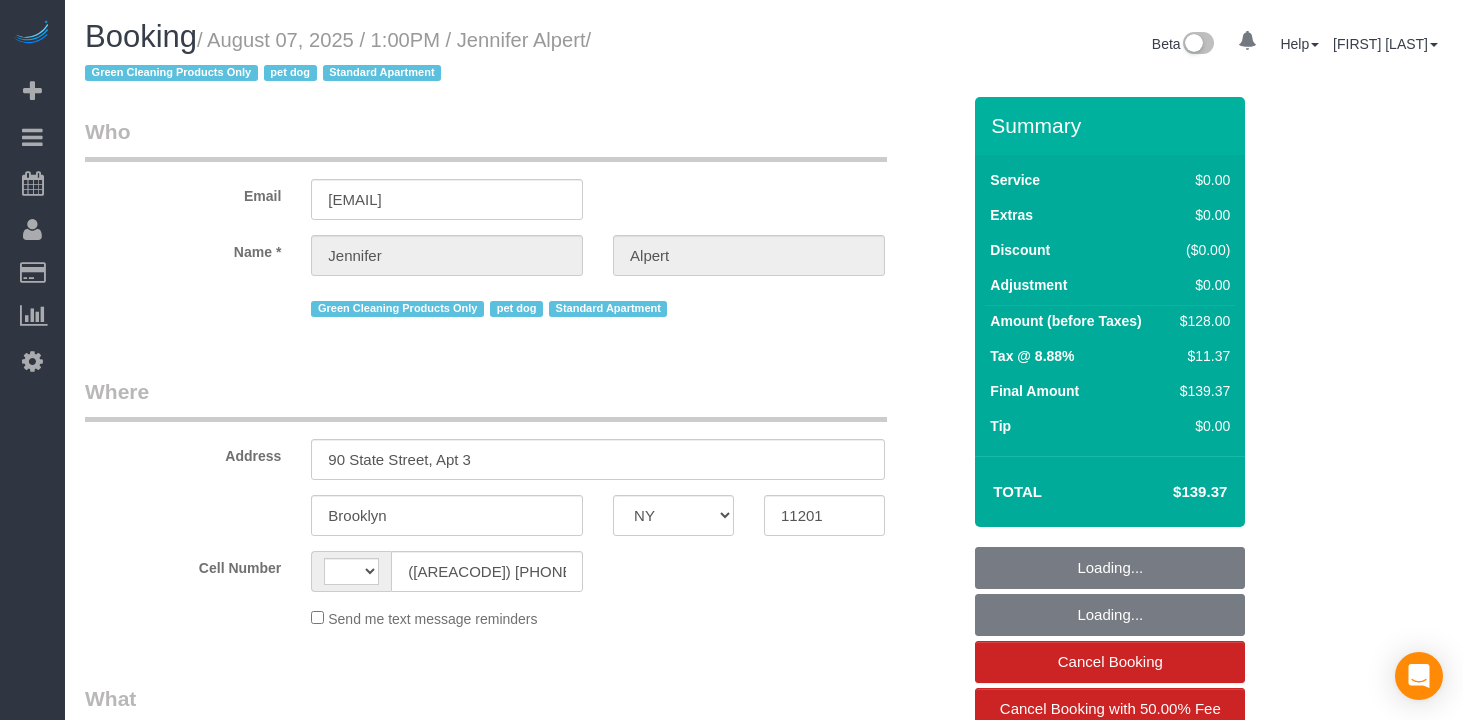 select on "NY" 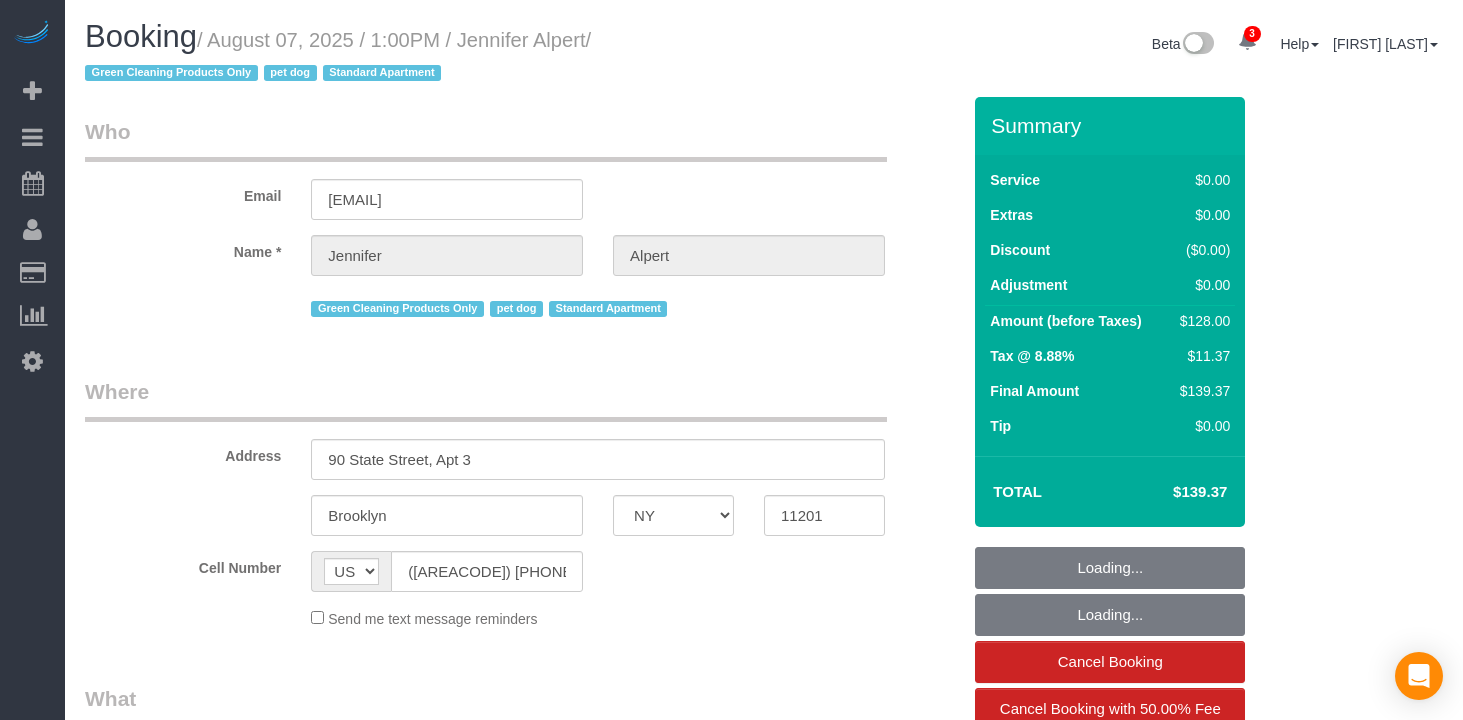 select on "string:stripe-pm_1RN3sH4VGloSiKo7cD90aCm4" 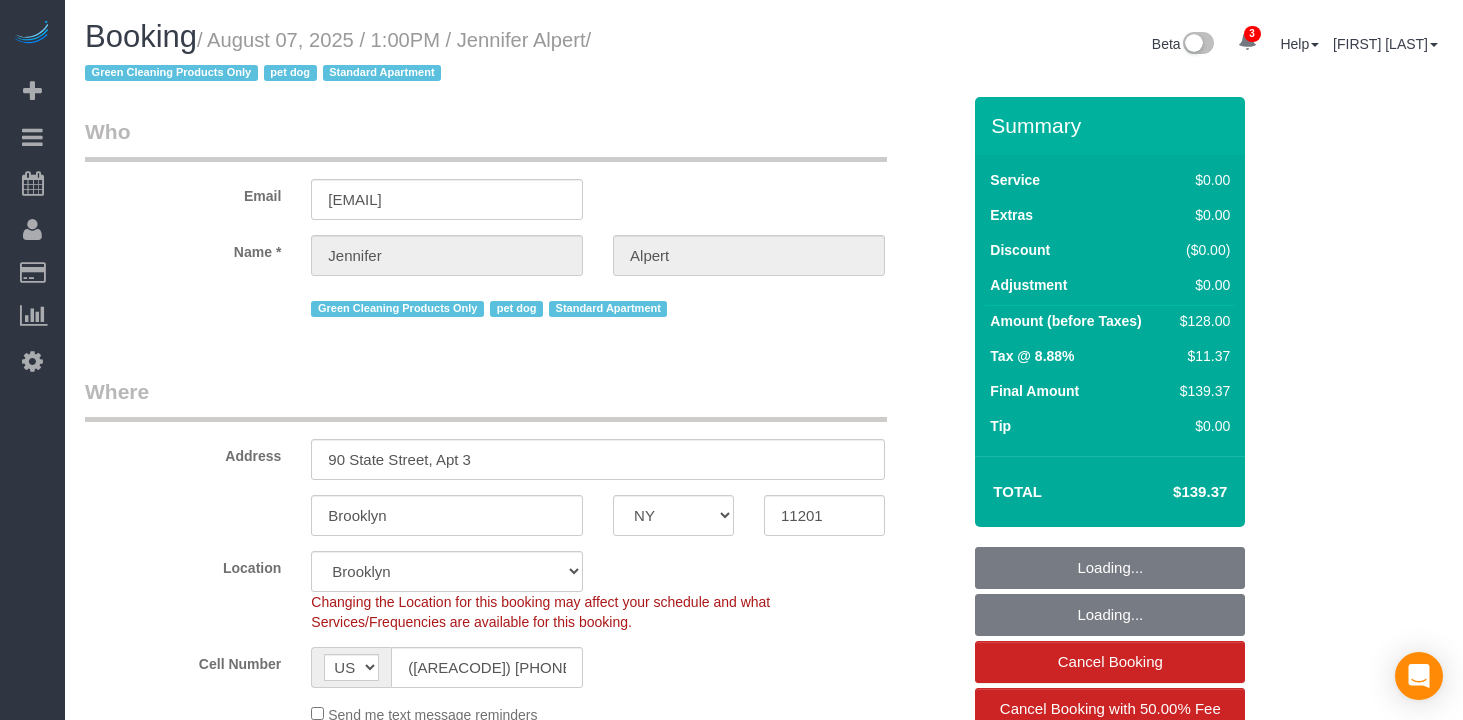 select on "object:1324" 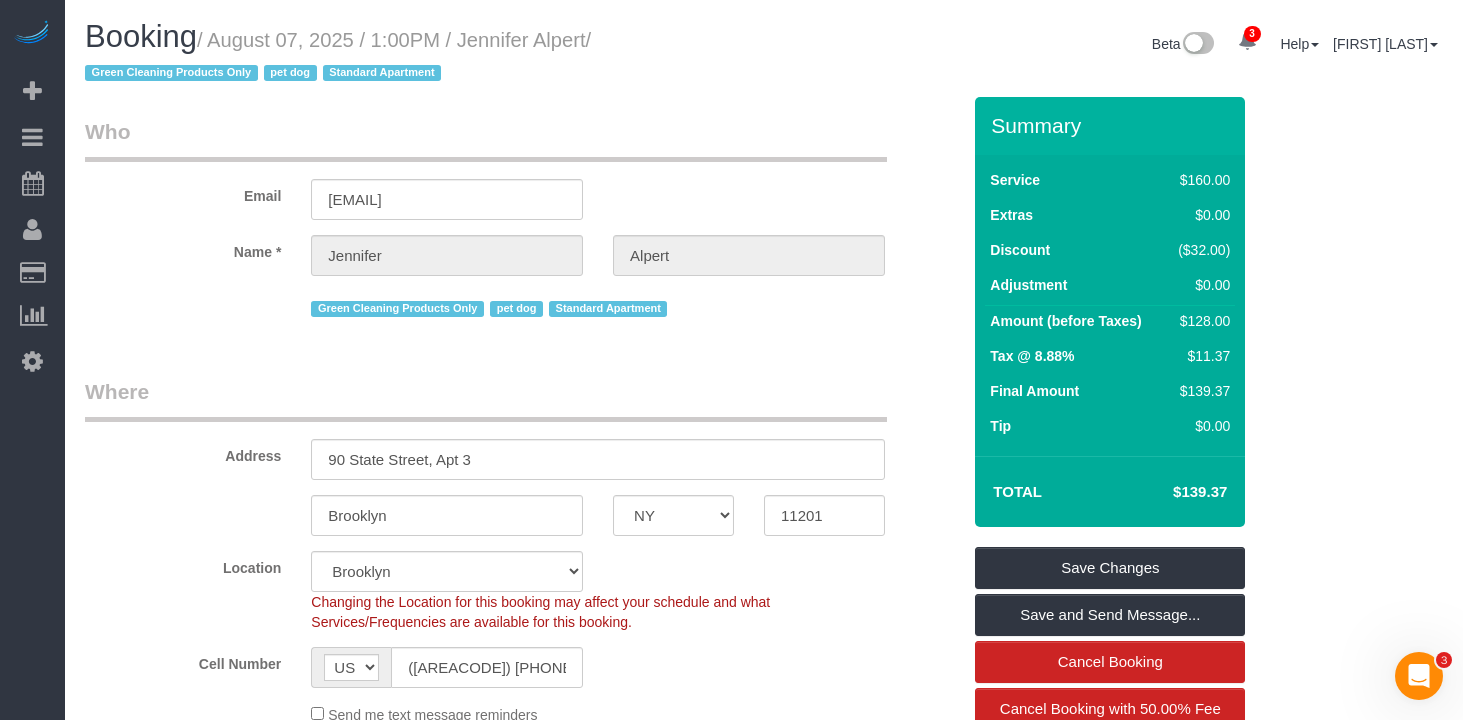 scroll, scrollTop: 0, scrollLeft: 0, axis: both 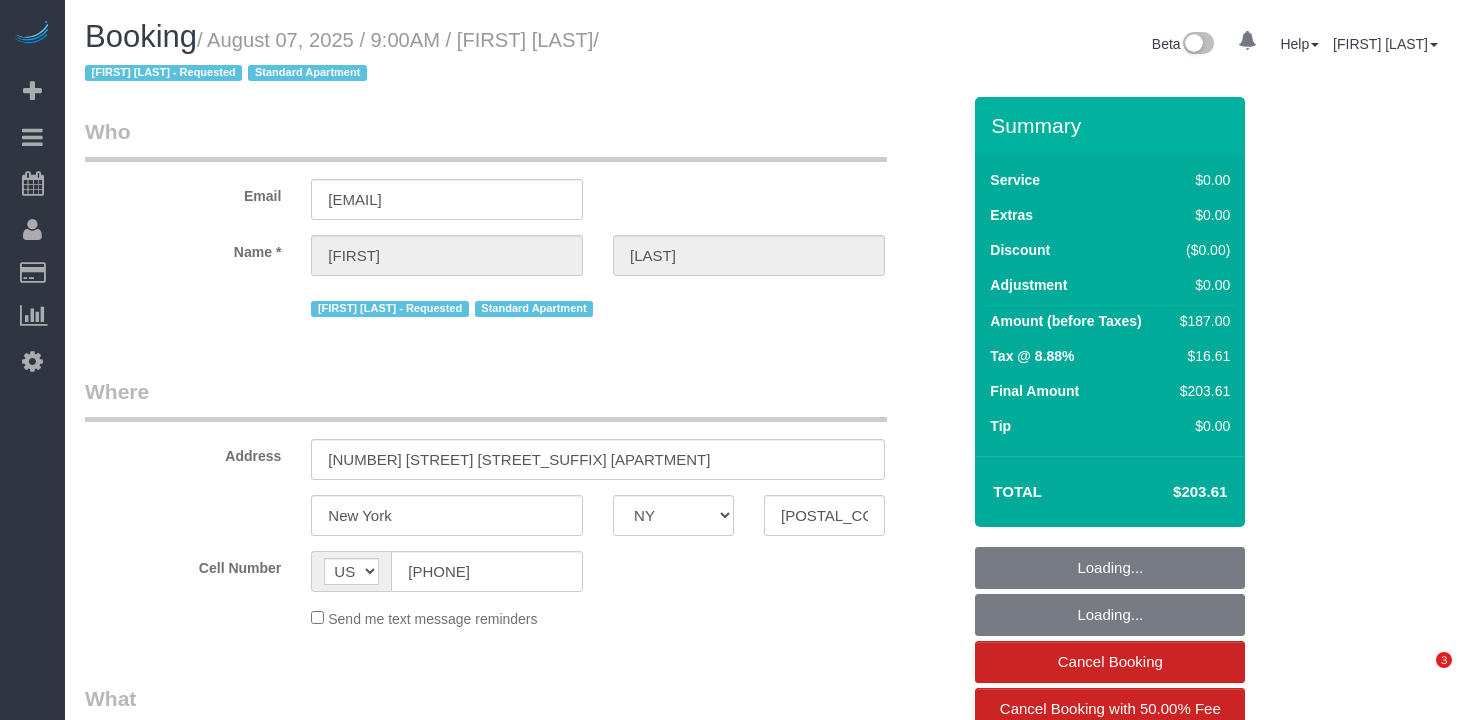 select on "NY" 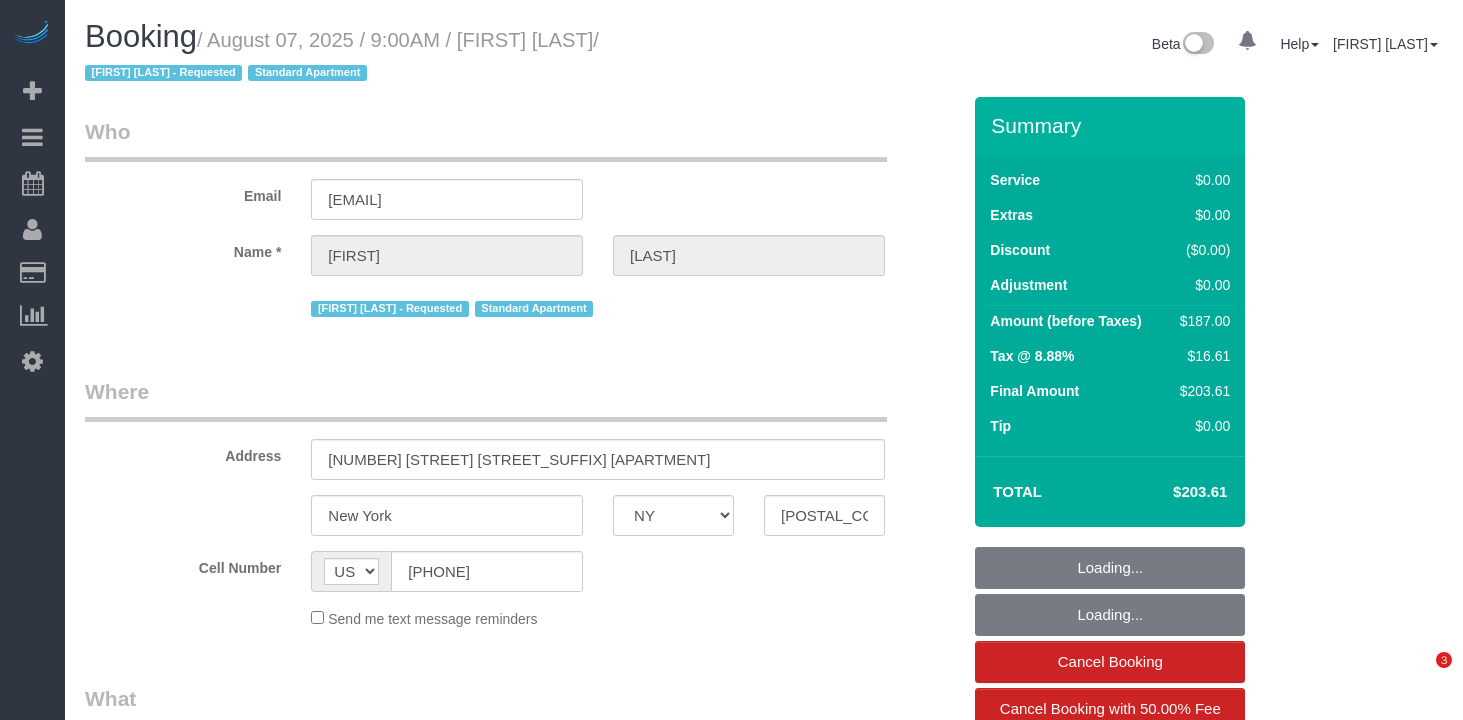 scroll, scrollTop: 0, scrollLeft: 0, axis: both 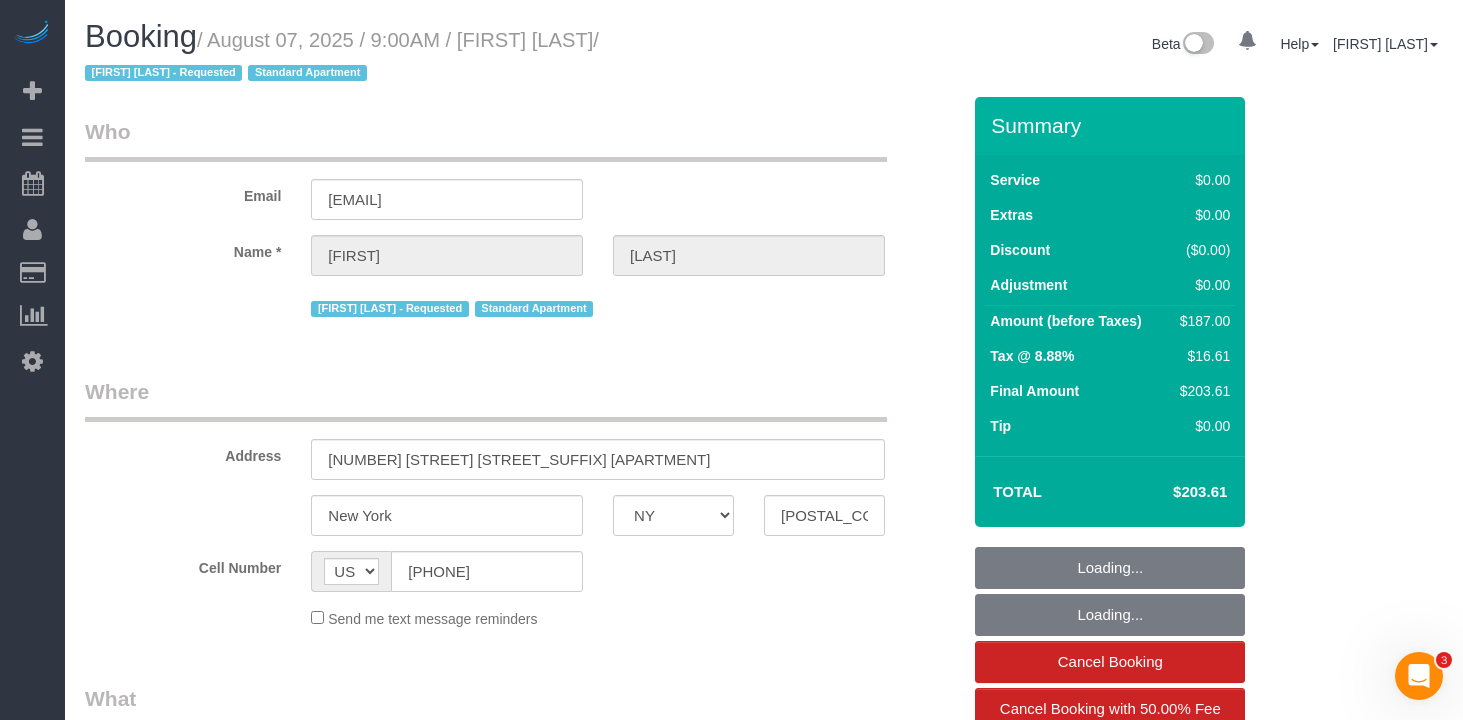 select on "number:56" 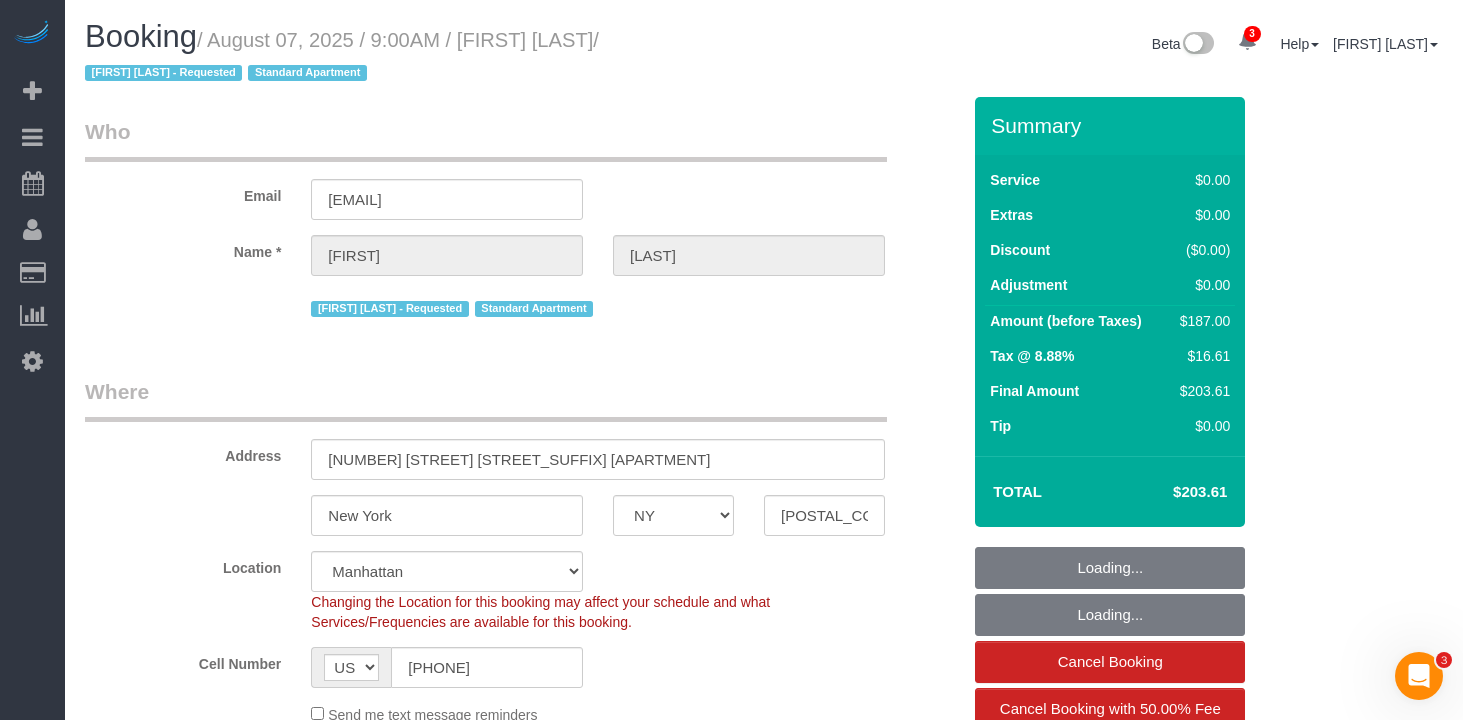 select on "object:805" 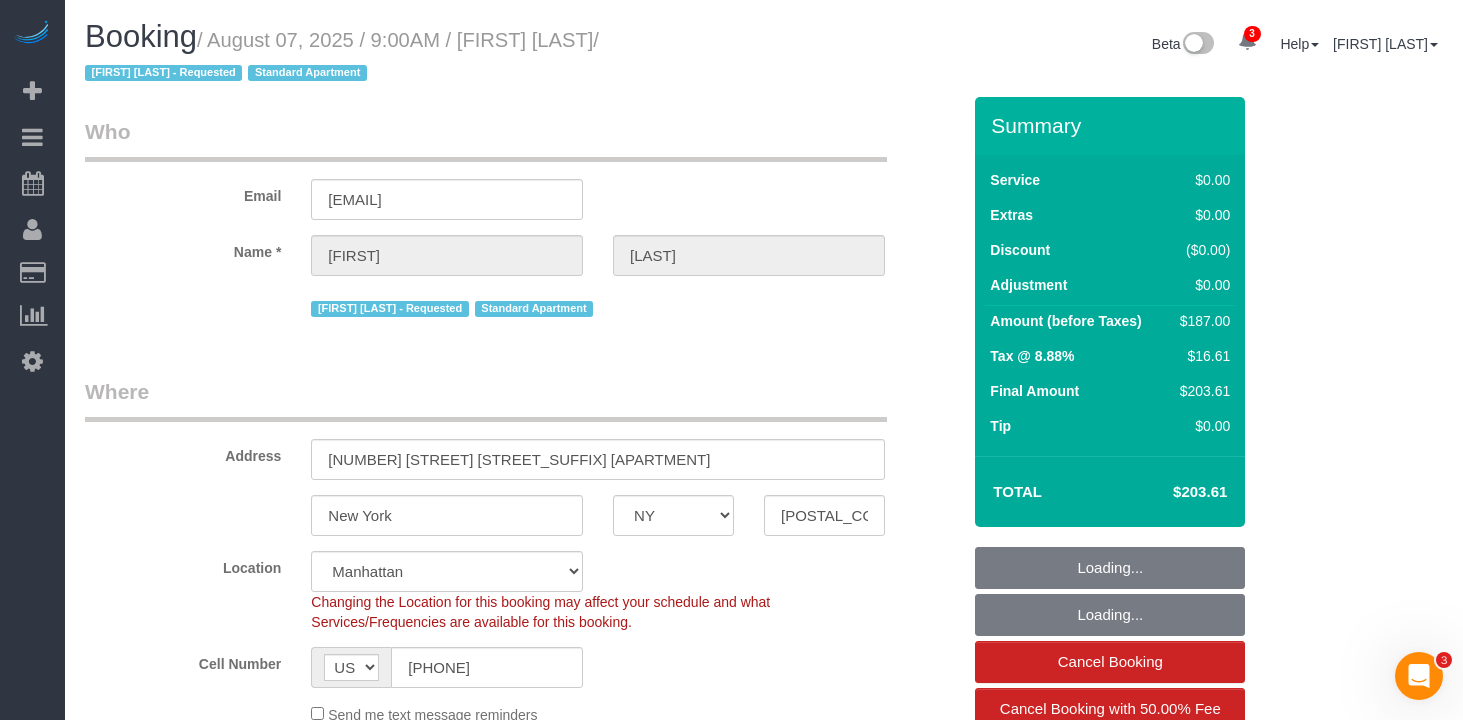 select on "string:stripe-pm_1R8S1C4VGloSiKo7rISOM0uB" 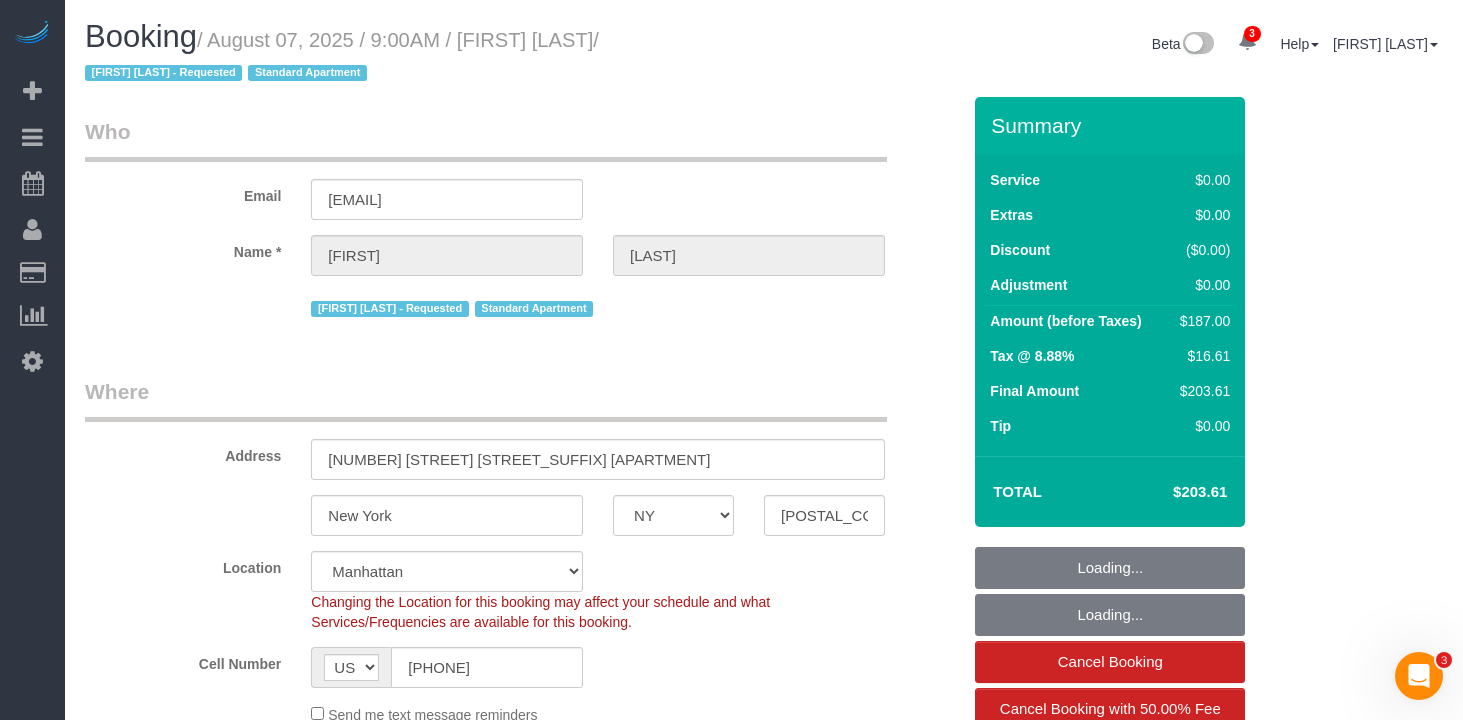 select on "2" 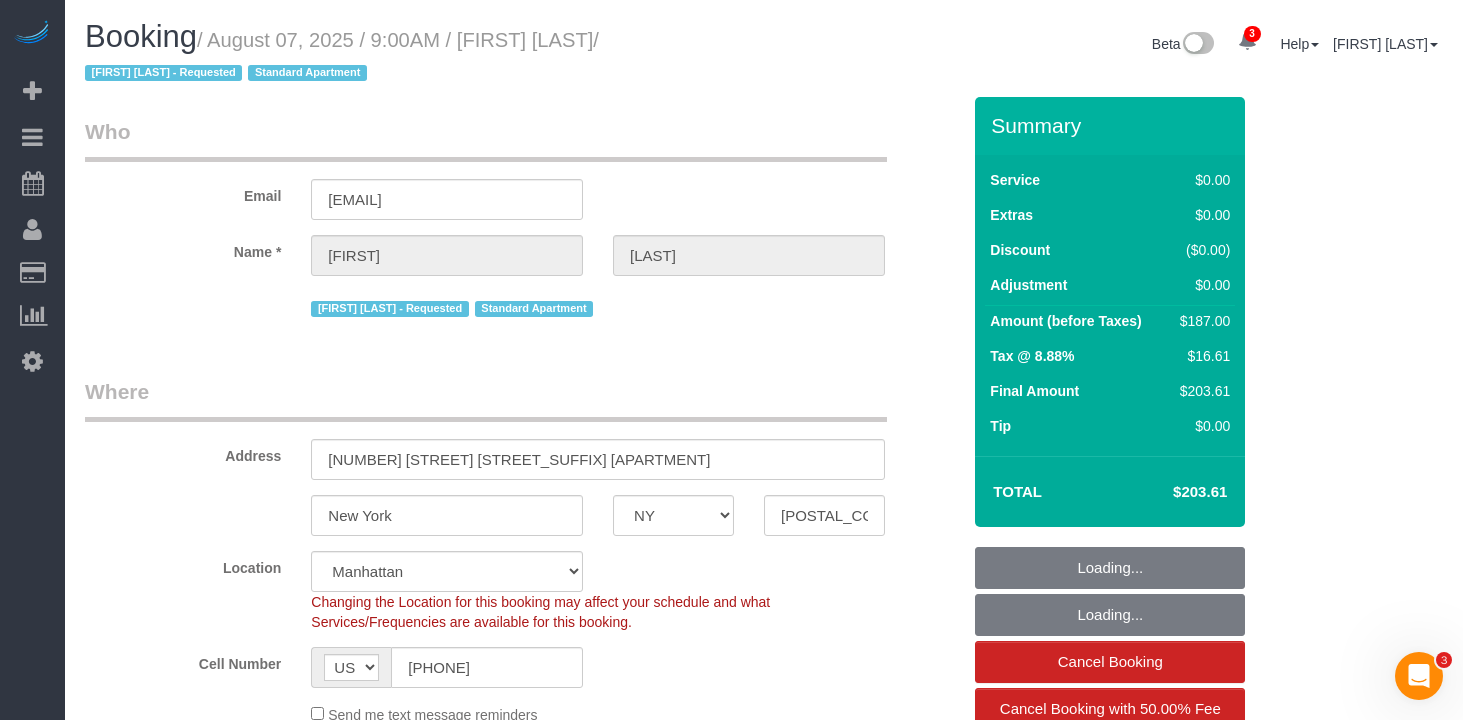 select on "2" 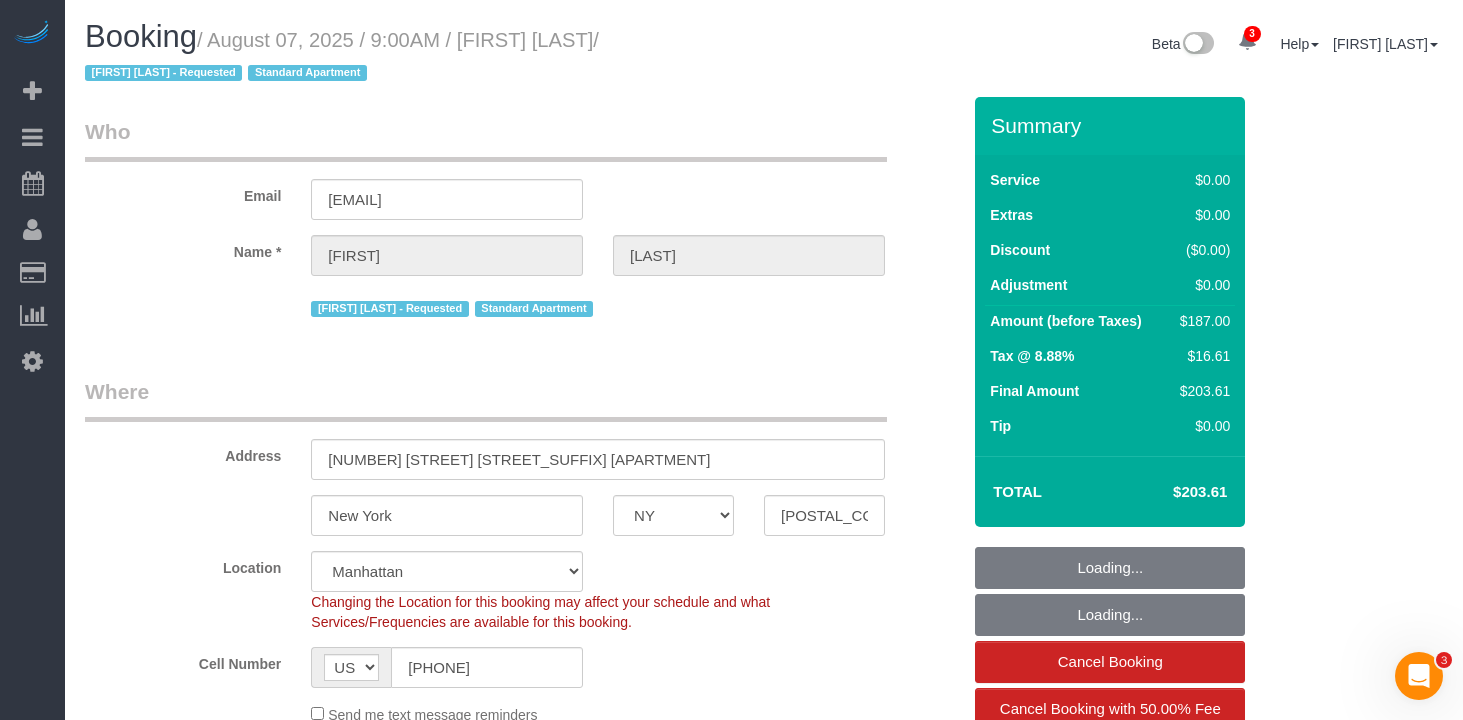 drag, startPoint x: 602, startPoint y: 44, endPoint x: 483, endPoint y: 42, distance: 119.01681 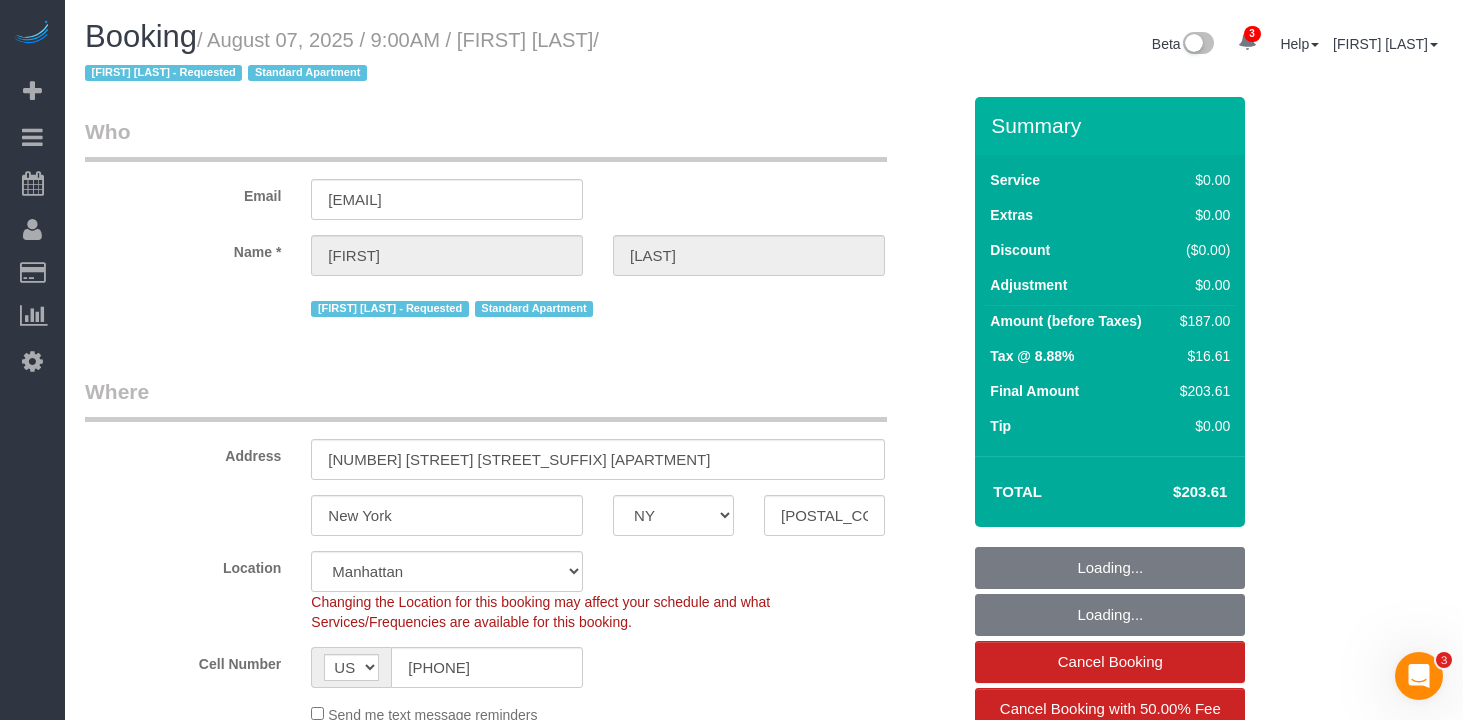 click on "/ August 07, 2025 / 9:00AM / Omar Chavez
/
Marlenyn Robles - Requested
Standard Apartment" at bounding box center (342, 57) 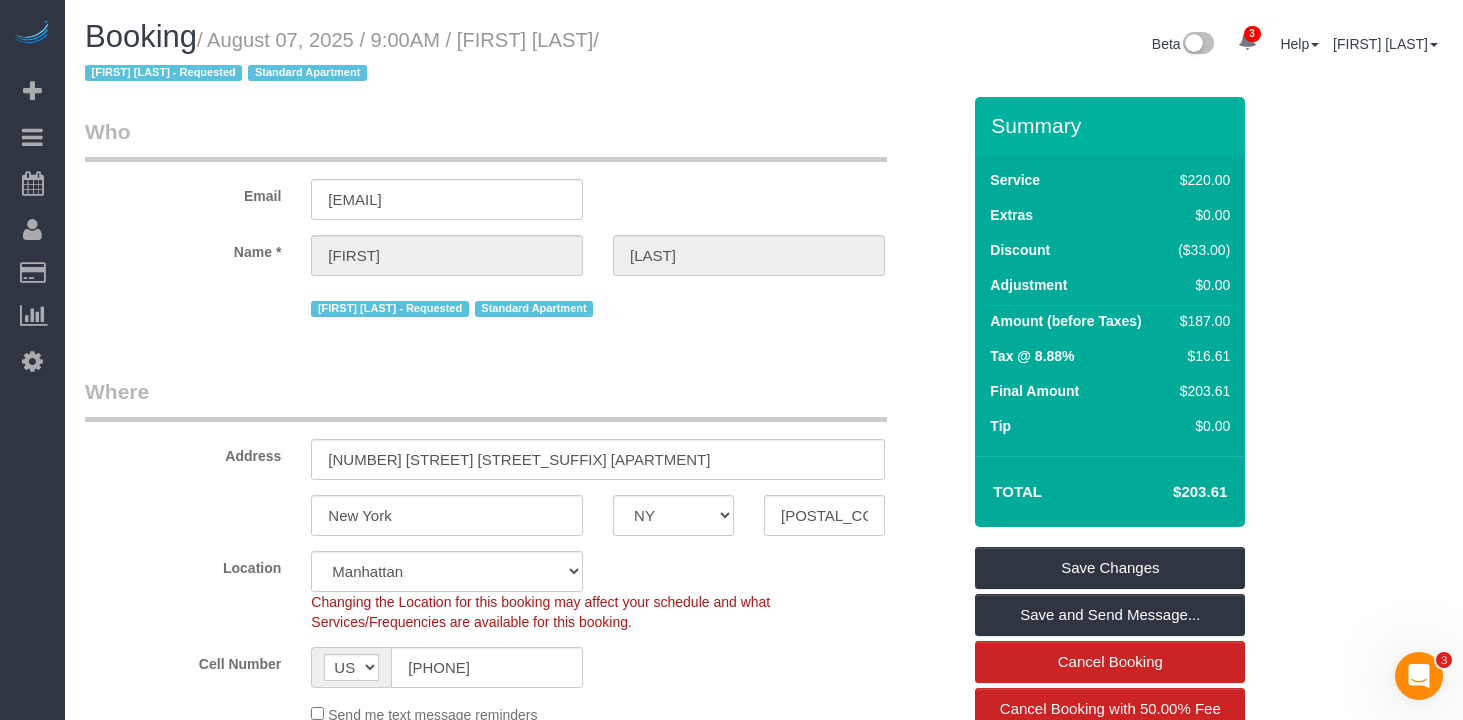 click on "Booking
/ August 07, 2025 / 9:00AM / Omar Chavez
/
Marlenyn Robles - Requested
Standard Apartment" at bounding box center [417, 58] 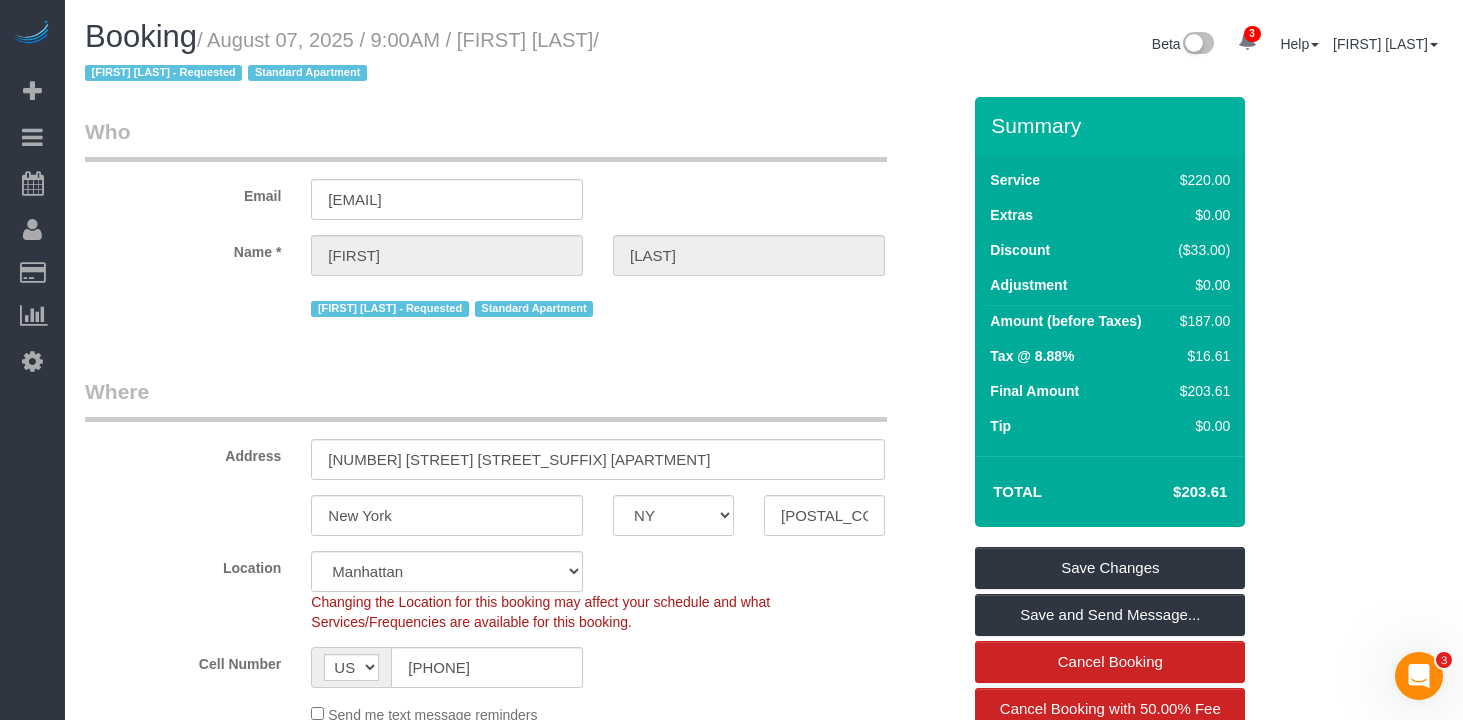 drag, startPoint x: 601, startPoint y: 41, endPoint x: 231, endPoint y: 41, distance: 370 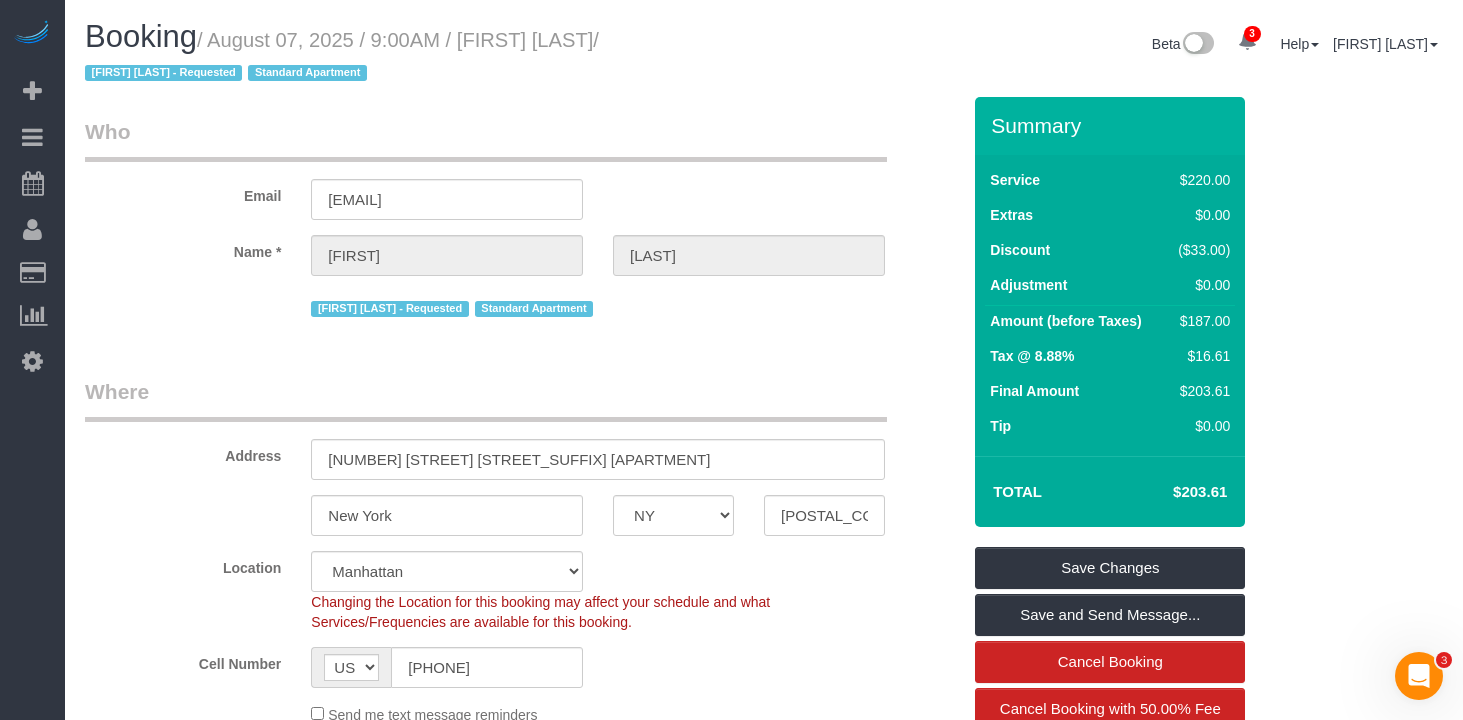 click on "/ August 07, 2025 / 9:00AM / Omar Chavez
/
Marlenyn Robles - Requested
Standard Apartment" at bounding box center (342, 57) 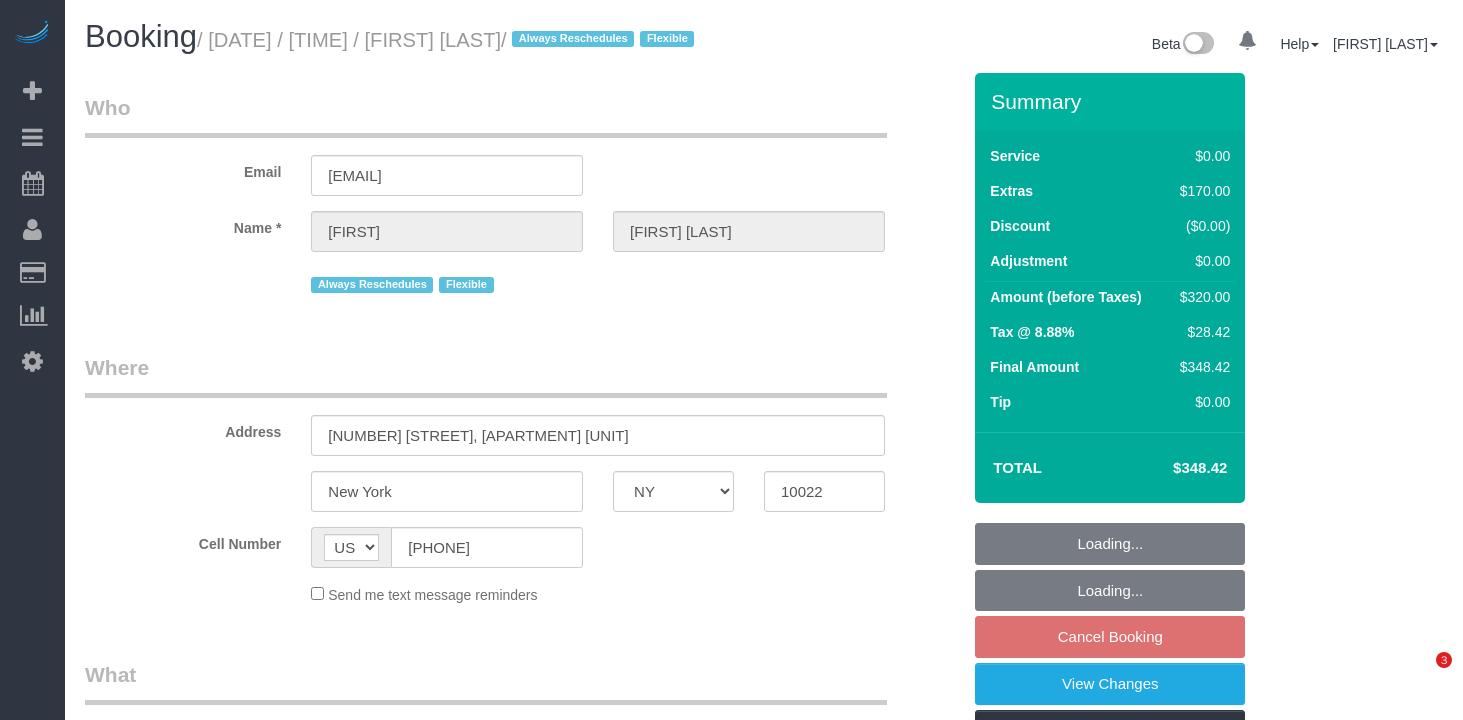 select on "NY" 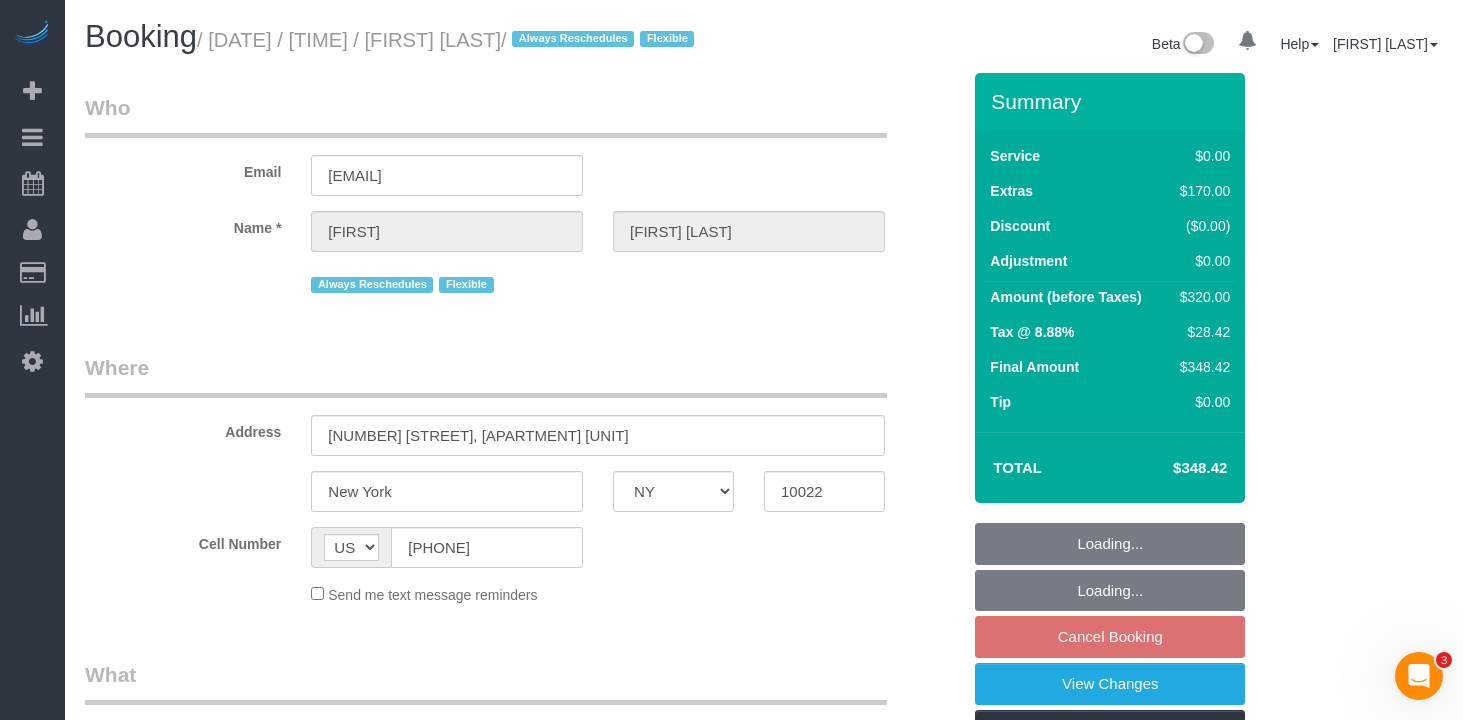 scroll, scrollTop: 0, scrollLeft: 0, axis: both 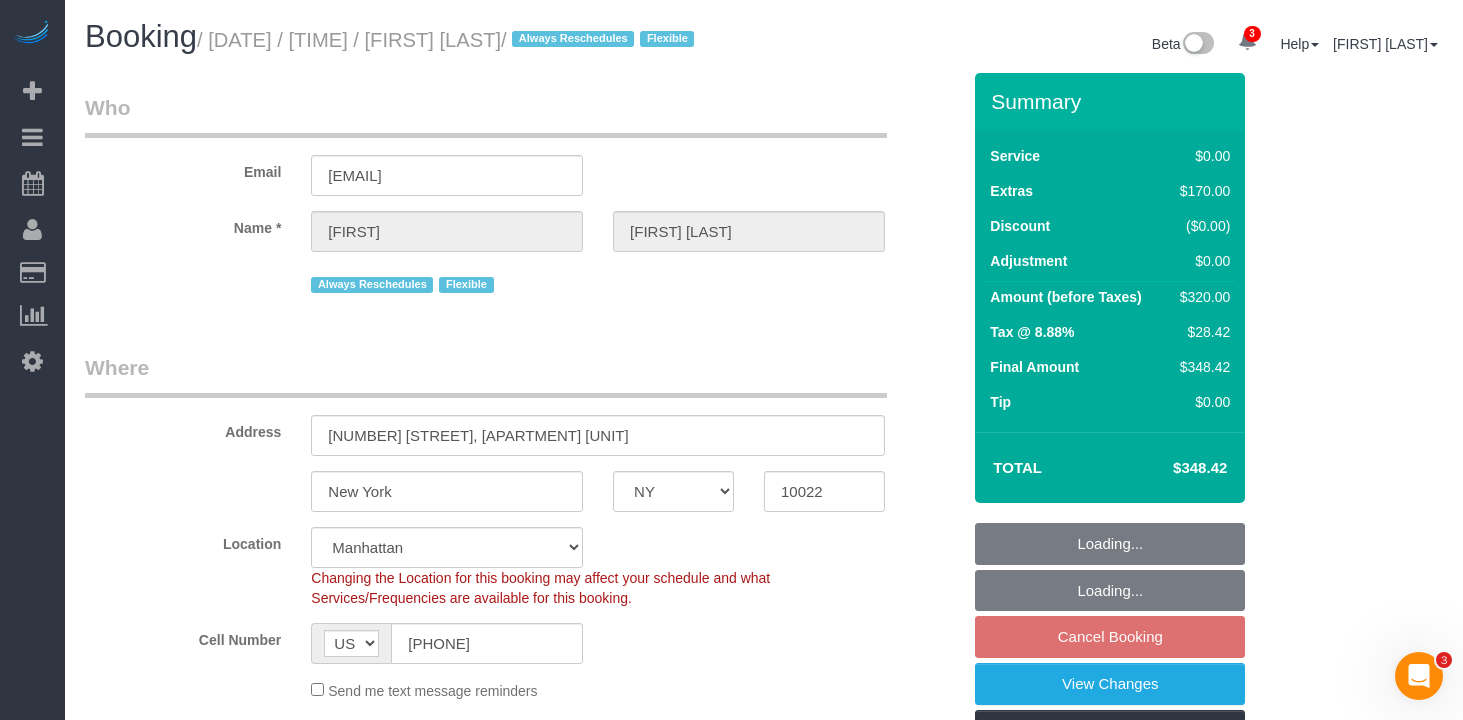 select on "string:stripe-pm_[ID]" 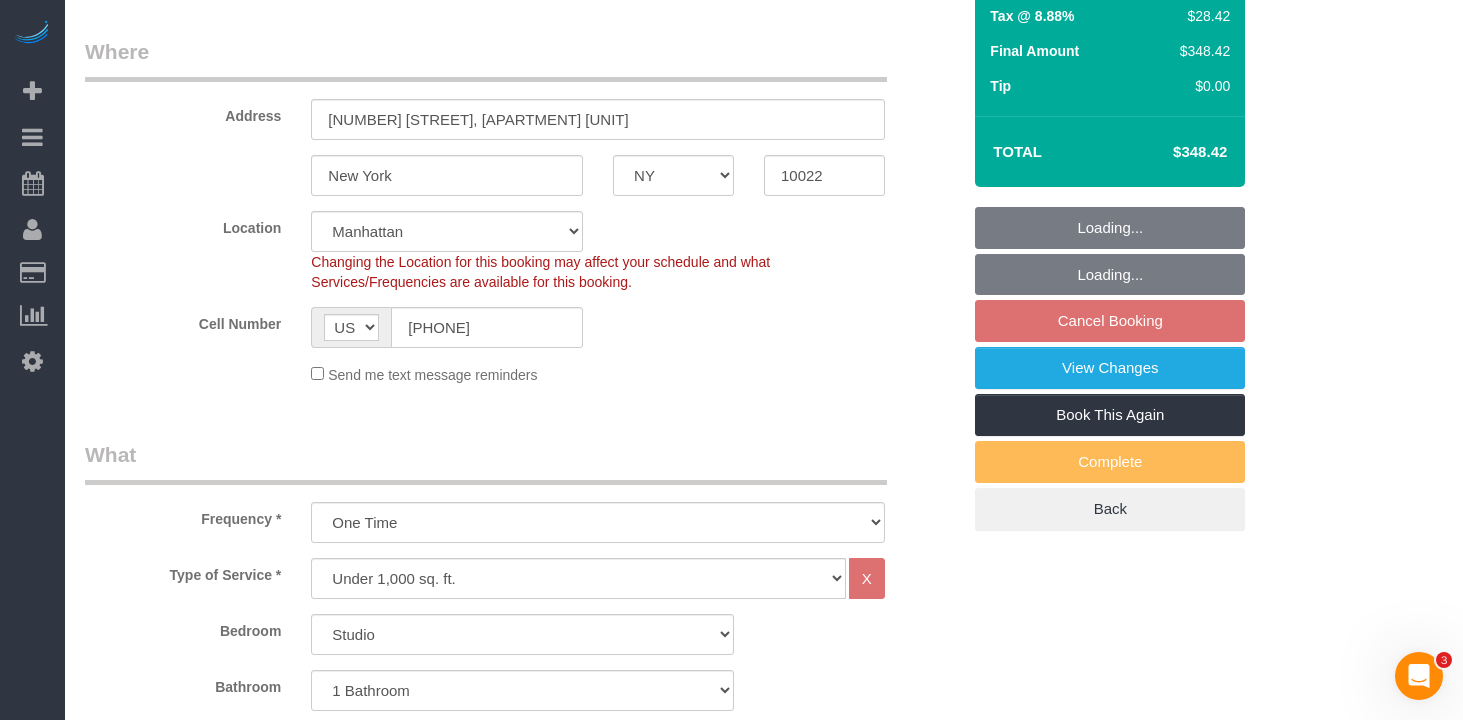 select on "object:1325" 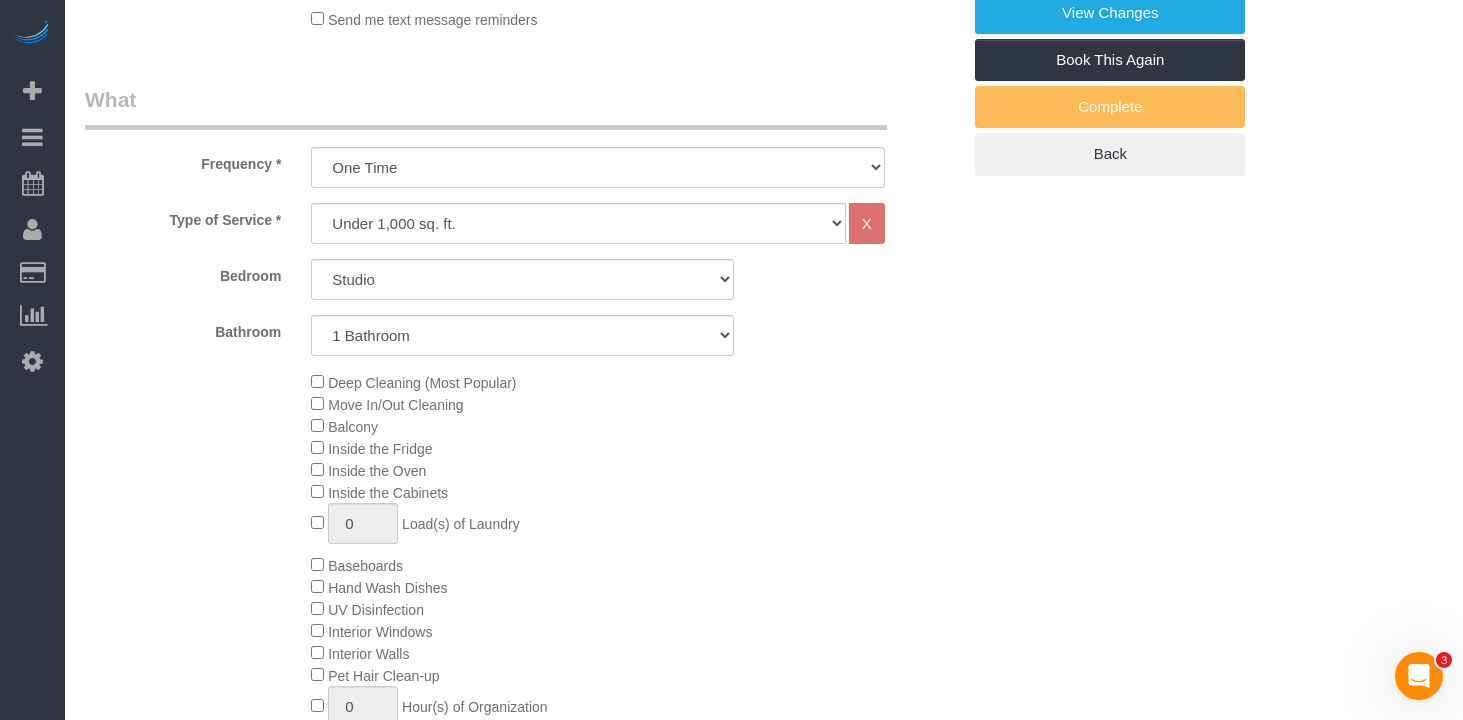 scroll, scrollTop: 673, scrollLeft: 0, axis: vertical 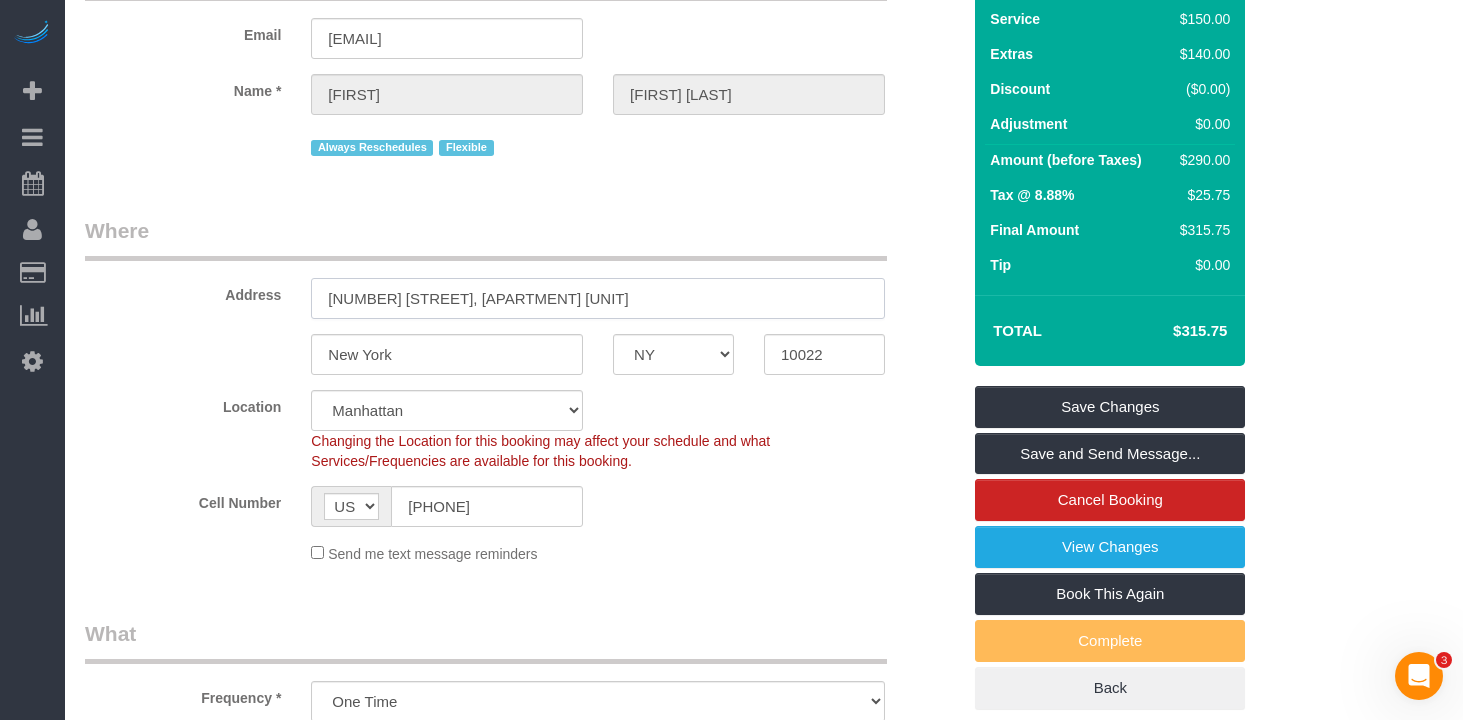 drag, startPoint x: 412, startPoint y: 330, endPoint x: 382, endPoint y: 348, distance: 34.98571 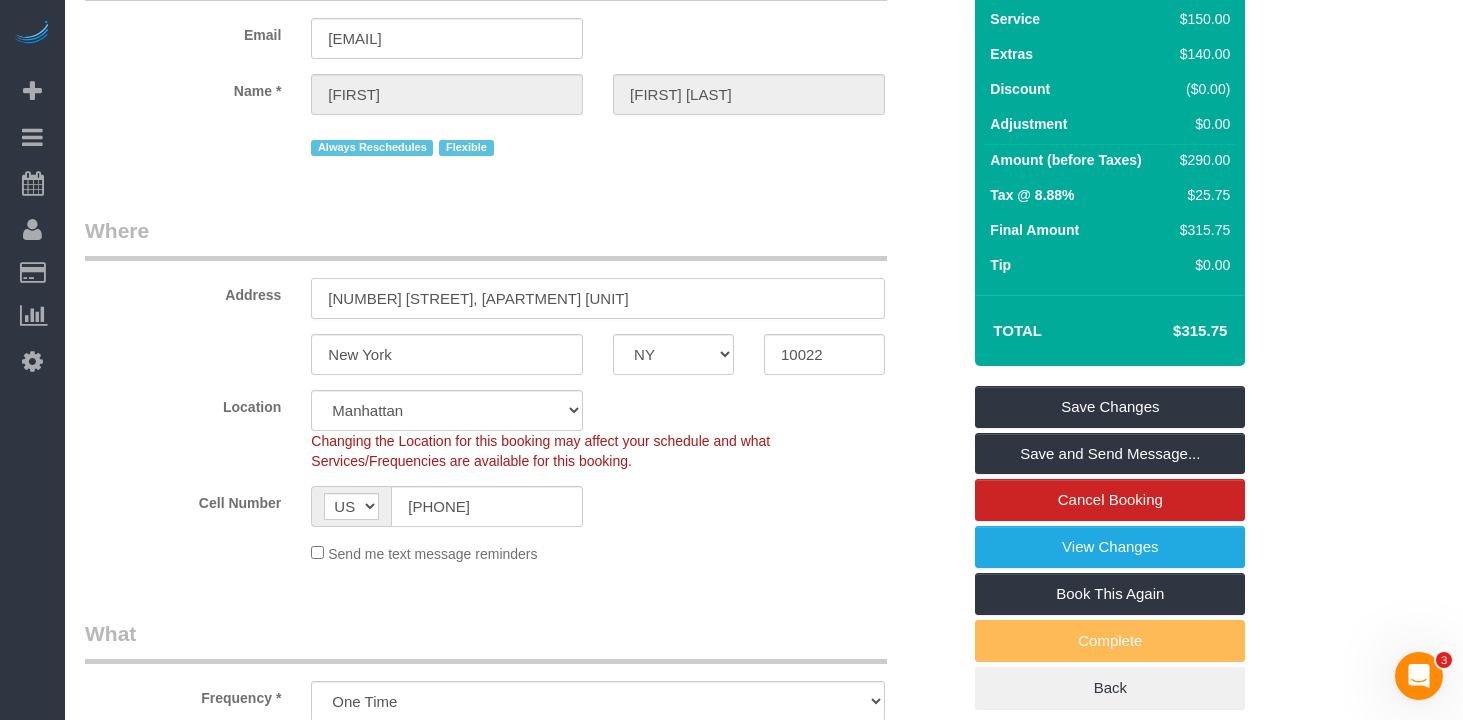 scroll, scrollTop: 136, scrollLeft: 0, axis: vertical 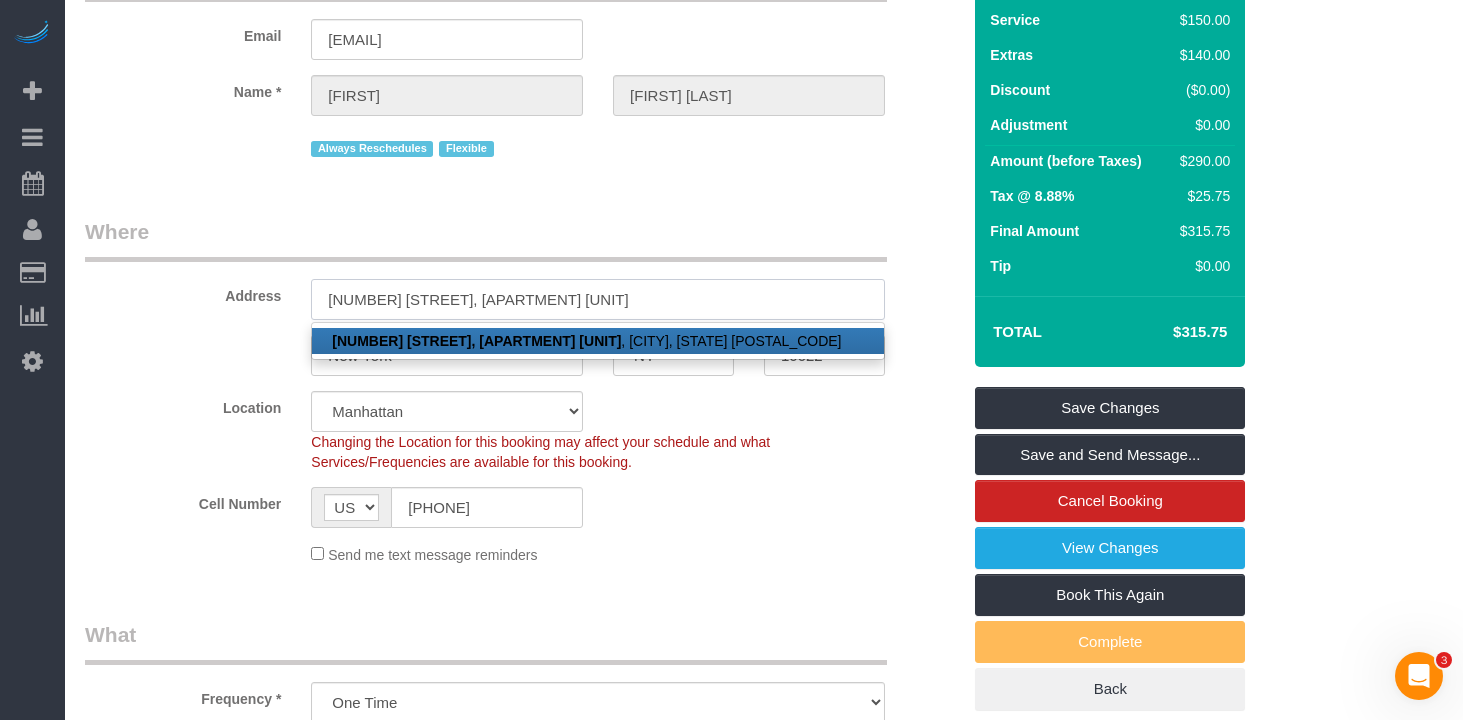 type on "214 East 51st Street, Apt. 1D" 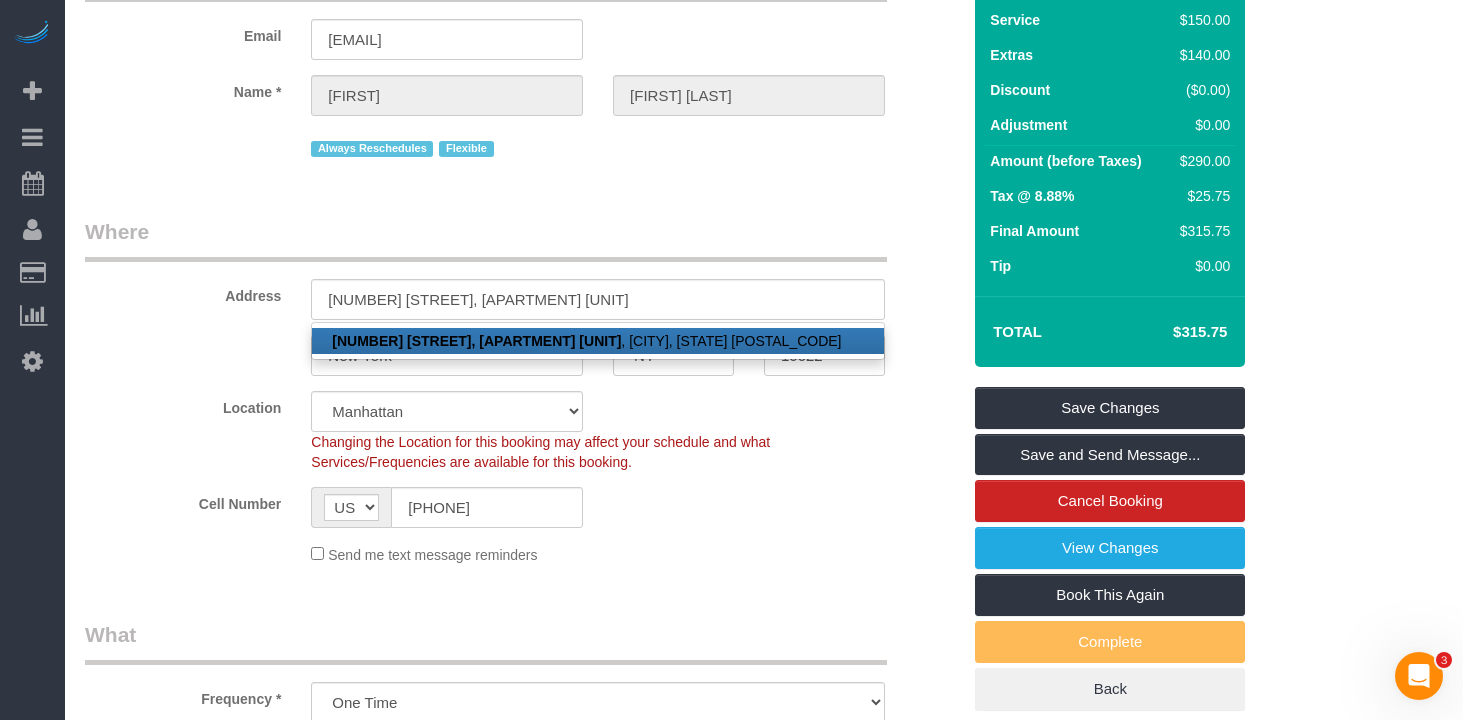 click on "Location
Manhattan Austin Boston Bronx Brooklyn Charlotte Denver New Jersey Portland Queens Seattle Staten Island
Changing the Location for this booking may affect your schedule and what
Services/Frequencies are available for this booking.
Cell Number
AF AL DZ AD AO AI AQ AG AR AM AW AU AT AZ BS BH BD BB BY BE BZ BJ BM BT BO BA BW BR GB IO BN BG BF BI KH CM CA CV BQ KY CF TD CL CN CX CC CO KM CD CG CK CR HR CU CW CY CZ CI DK DJ DM DO TL EC EG SV GQ ER EE ET FK FO FJ FI FR GF PF TF GA GM GE DE GH GI GR GL GD GP GU GT GG GN GW GY HT HN HK HU IS IN ID IR IQ IE IM IL IT JM JP JE JO KZ KE KI KP KR KW KG LA LV LB LS LR LY LI LT LU MO MK MG MW MY MV ML MT MH MQ MR MU YT MX FM MD MC MN ME MS MA MZ MM NA NR NP NL NC NZ NI NE NG NU NF MP NO OM PK PW PS PA PG PY PE PH PN PL PT PR QA RO RU RW RE AS WS SM ST SA SN RS SC SL SG SK SI SB SO ZA GS SS ES LK BL SH KN LC SX MF PM VC SD SR SJ SZ SE CH SY TW TJ TZ TH TG TK" 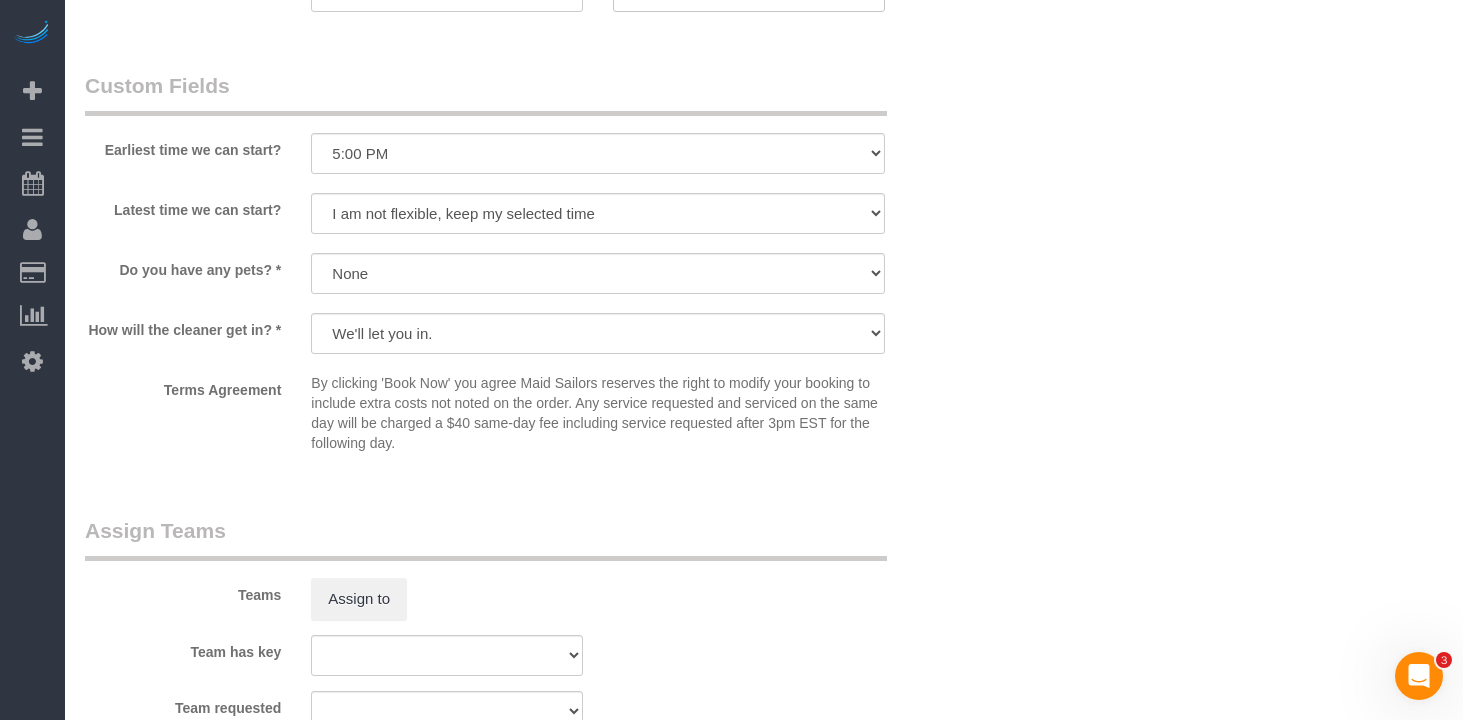 scroll, scrollTop: 2239, scrollLeft: 0, axis: vertical 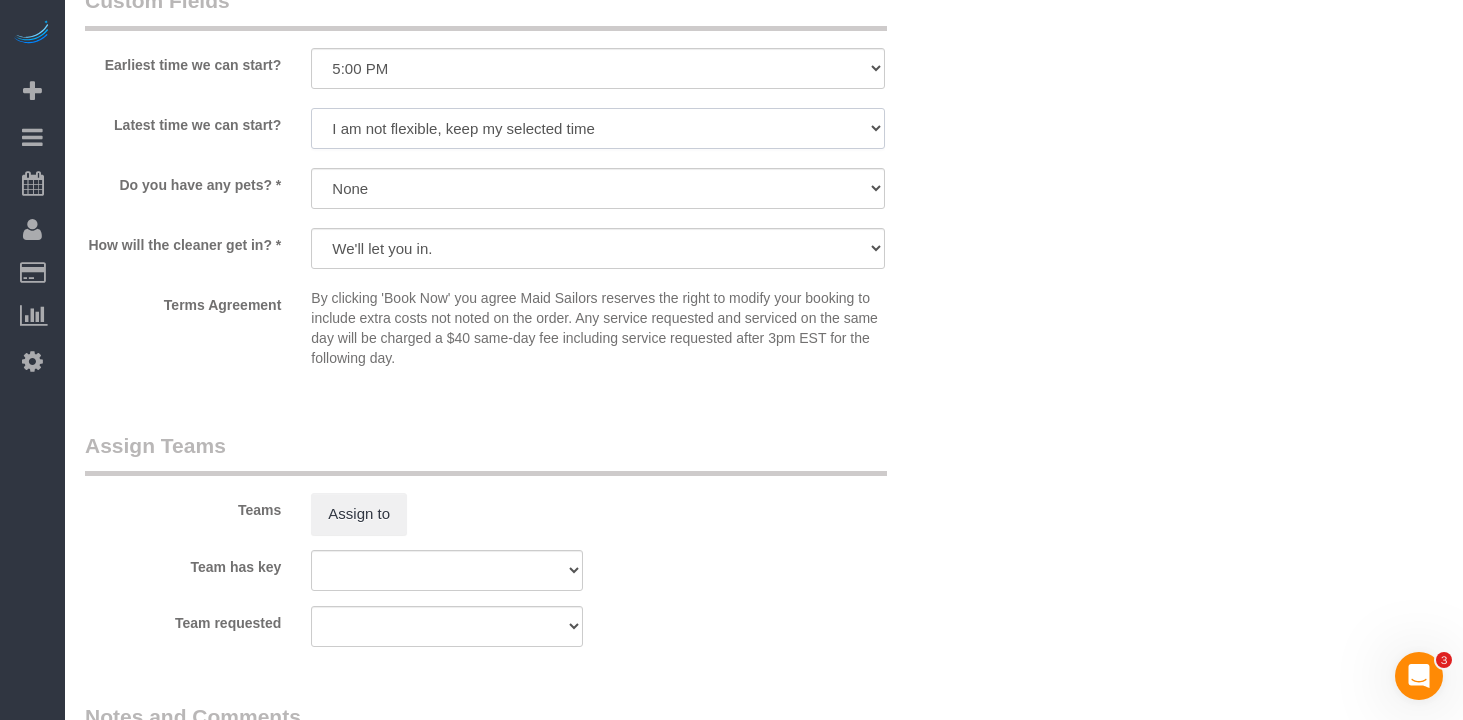 click on "I am not flexible, keep my selected time 8:00 AM 9:00 AM 10:00 AM 11:00 AM 12:00 PM 1:00 PM 2:00 PM 3:00 PM 4:00 PM 5:00 PM 6:00 PM 7:00 PM" at bounding box center [598, 128] 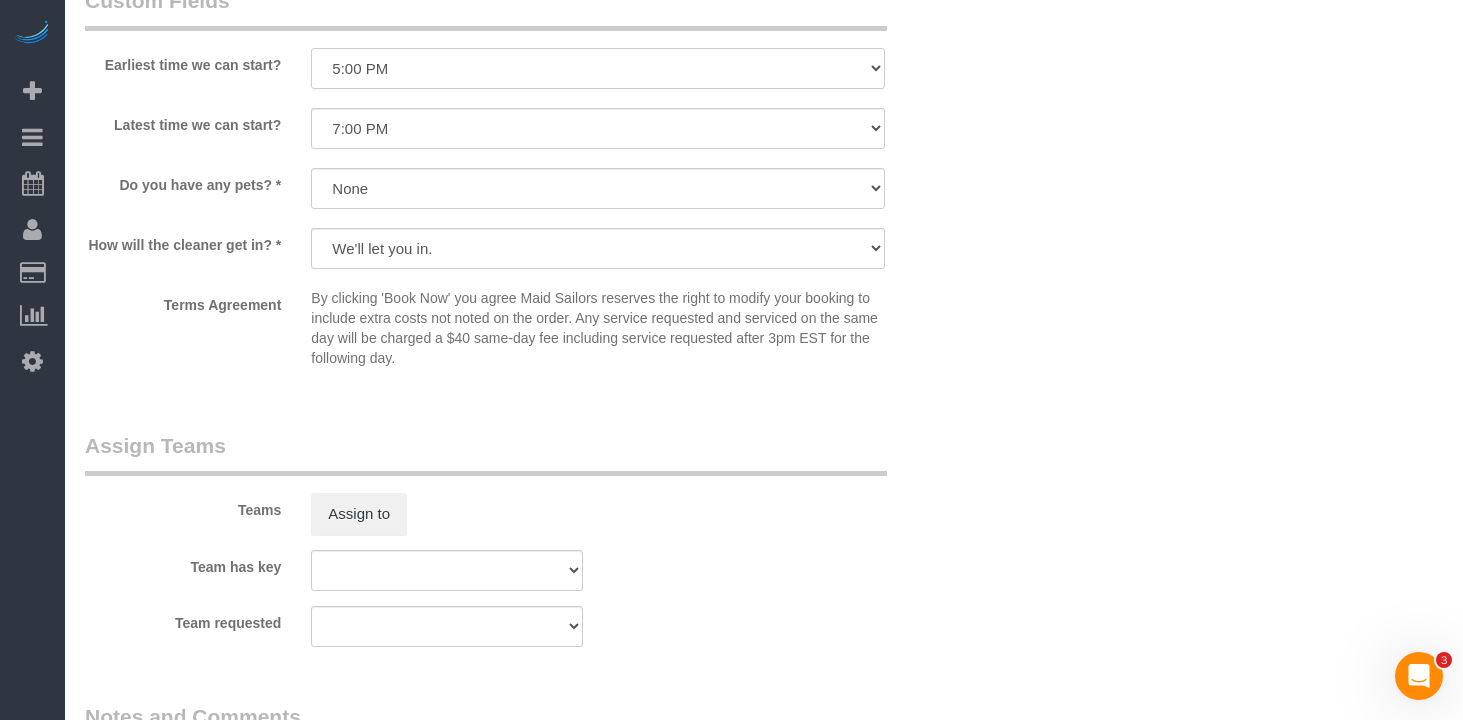 click on "I am not flexible, keep my selected time 8:00 AM 9:00 AM 10:00 AM 11:00 AM 12:00 PM 1:00 PM 2:00 PM 3:00 PM 4:00 PM 5:00 PM 6:00 PM 7:00 PM" at bounding box center (598, 68) 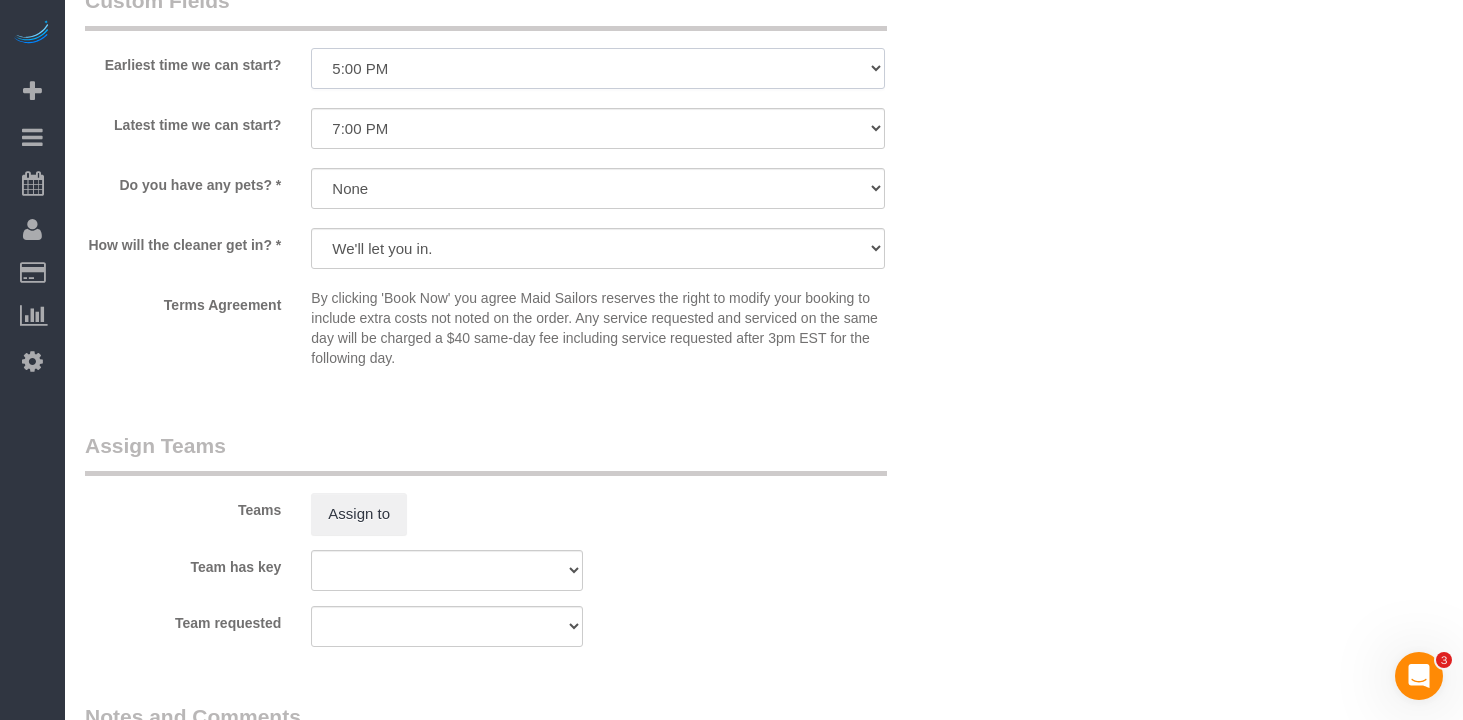 select on "number:63" 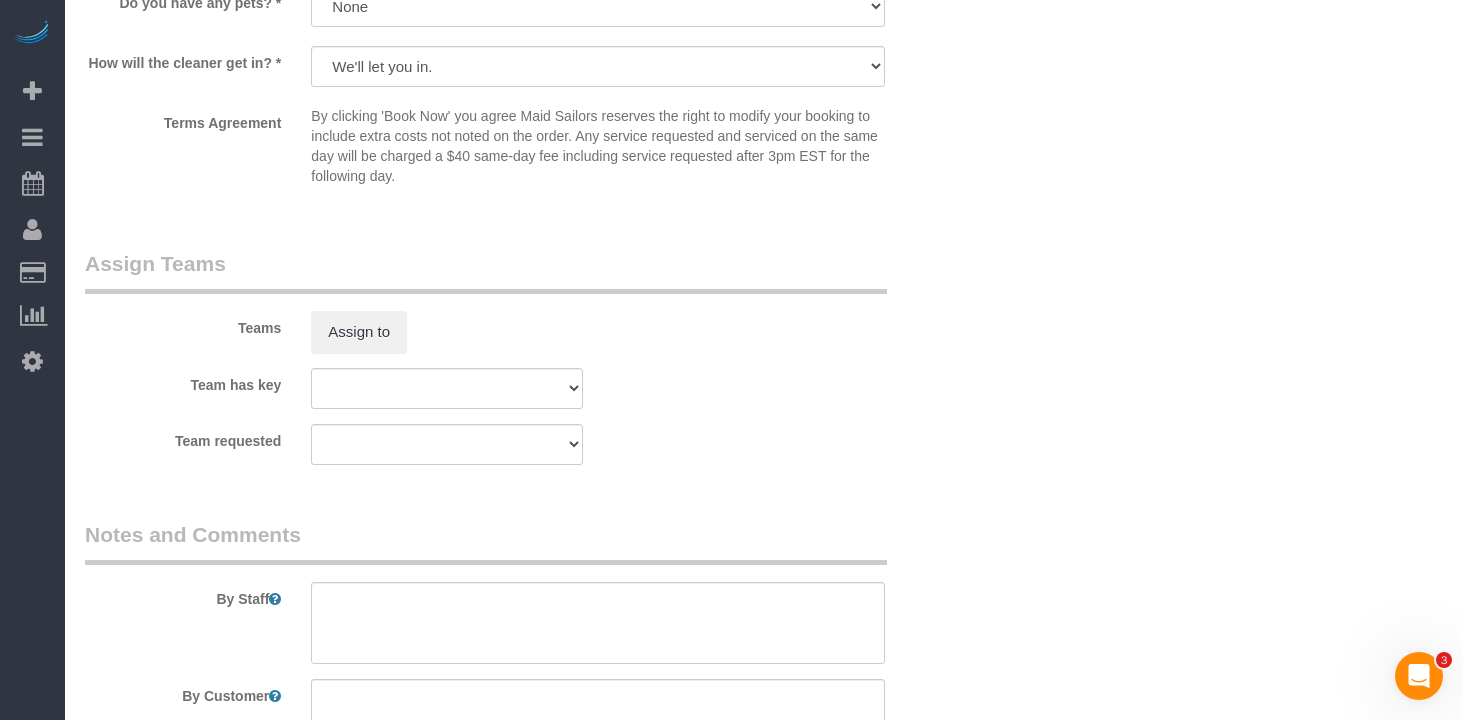 scroll, scrollTop: 2672, scrollLeft: 0, axis: vertical 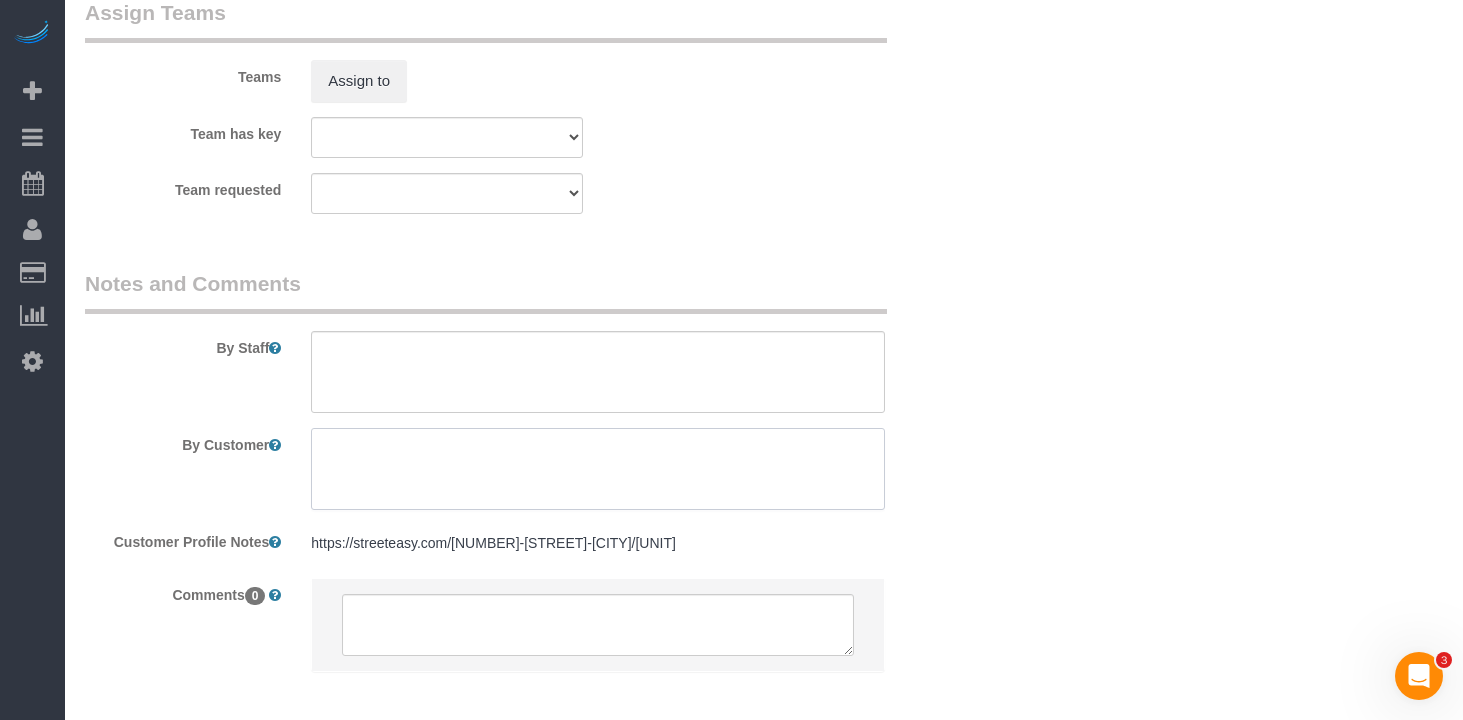 click at bounding box center (598, 469) 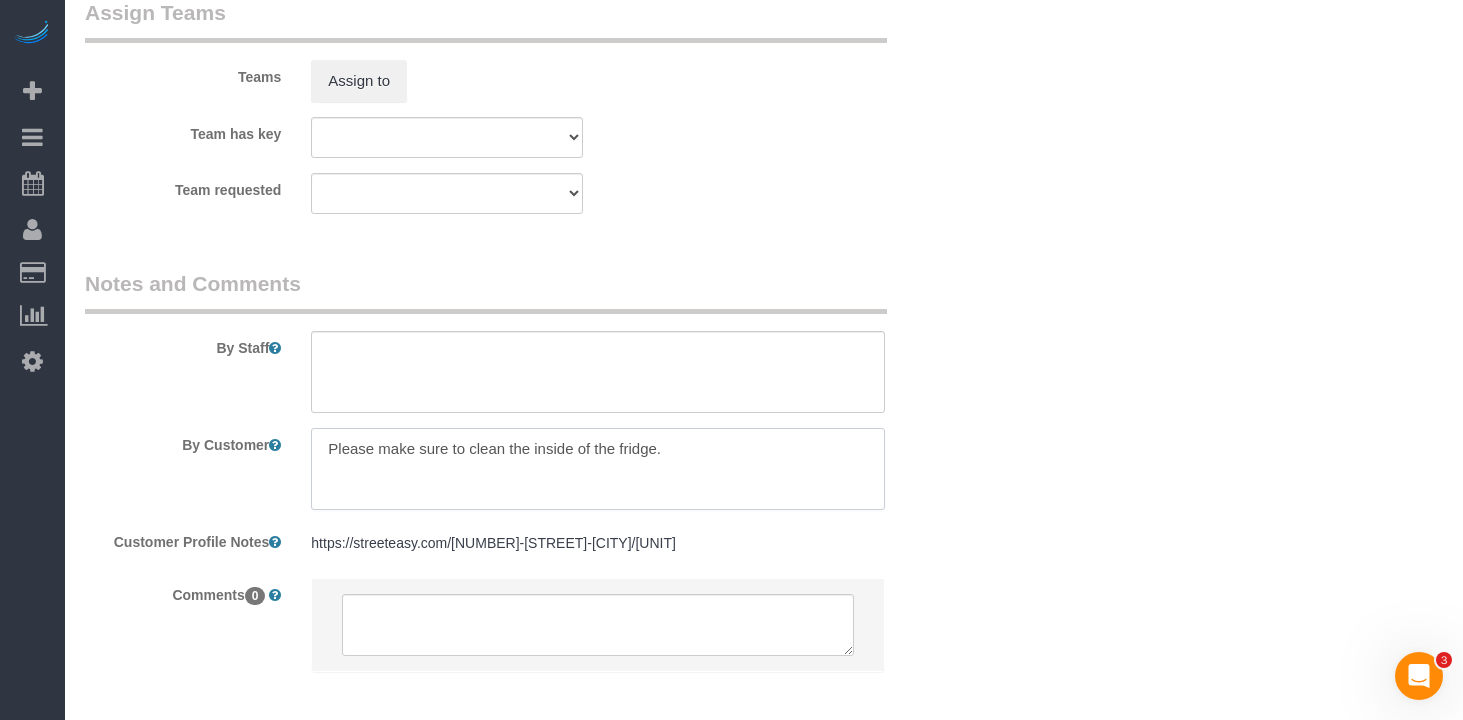 type on "Please make sure to clean the inside of the fridge." 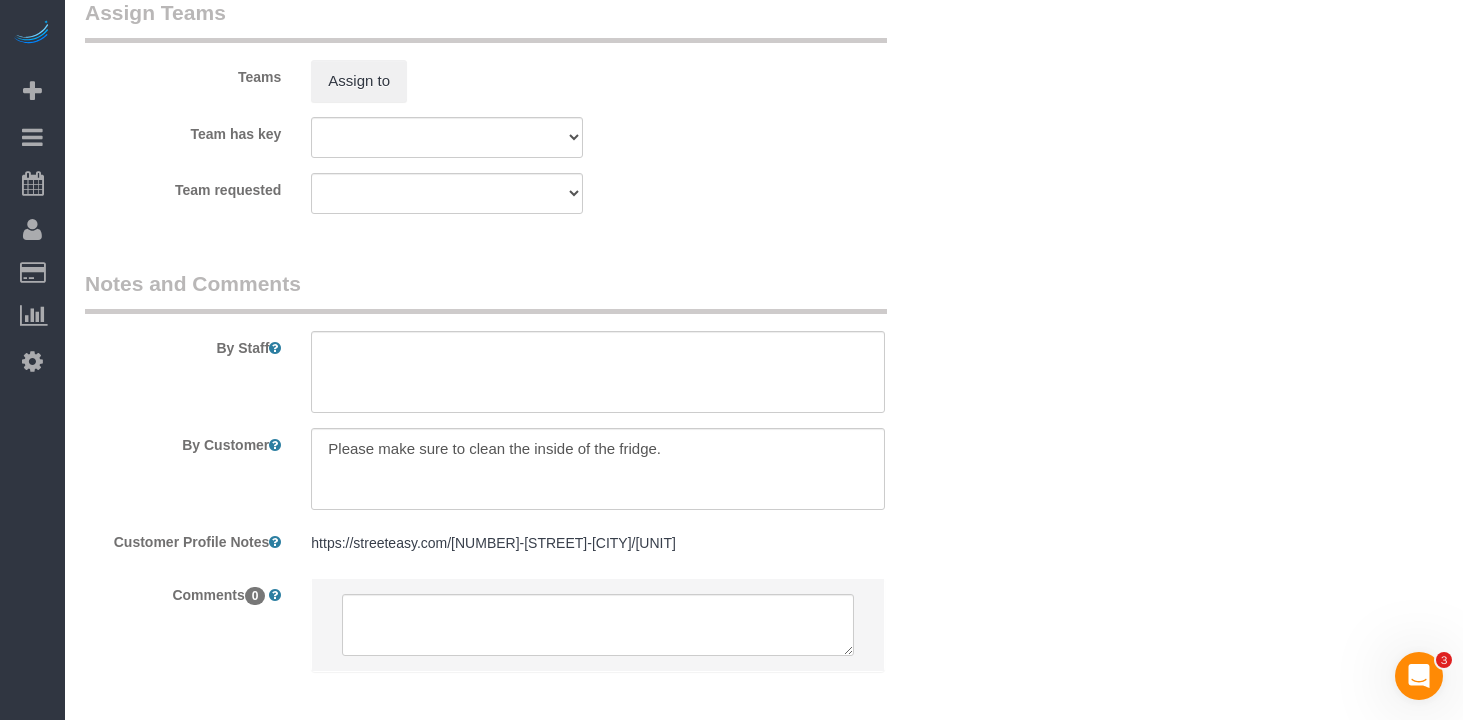click at bounding box center [598, 469] 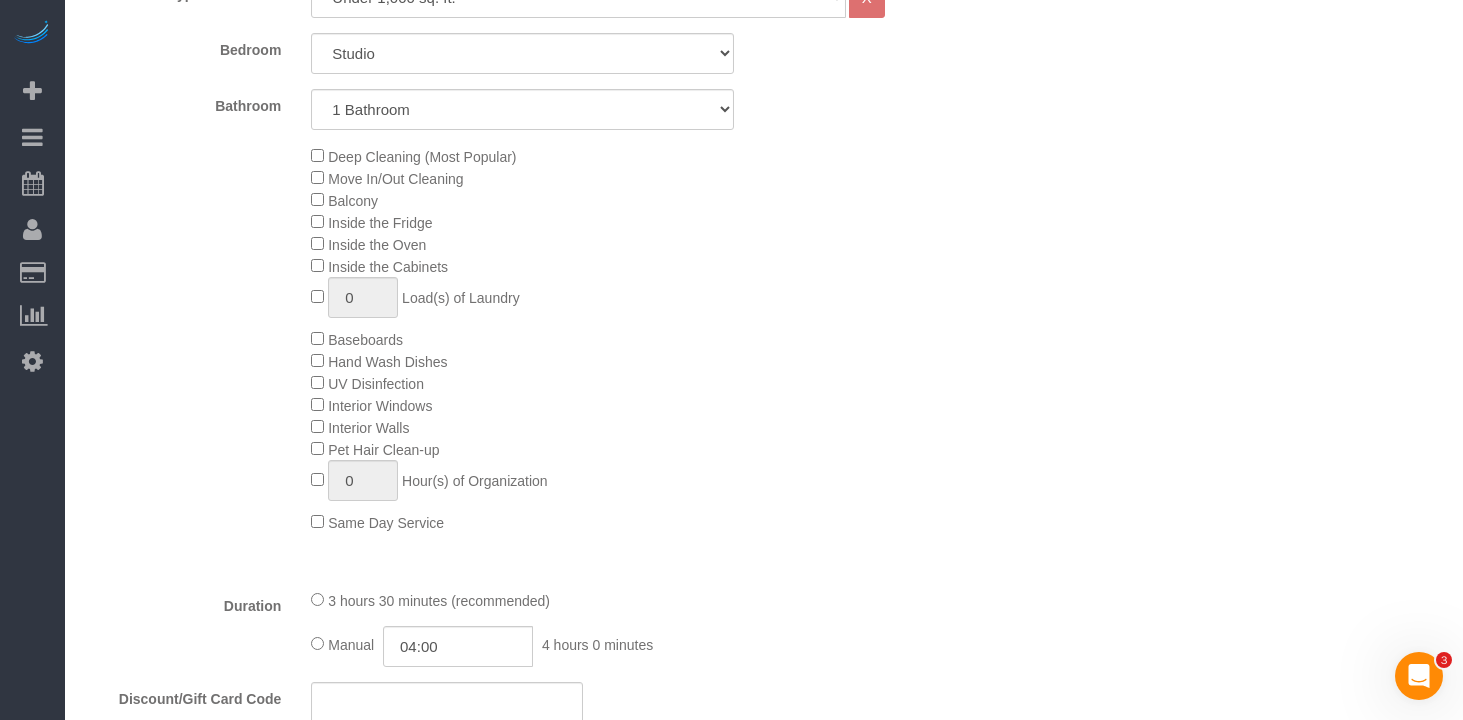 scroll, scrollTop: 0, scrollLeft: 0, axis: both 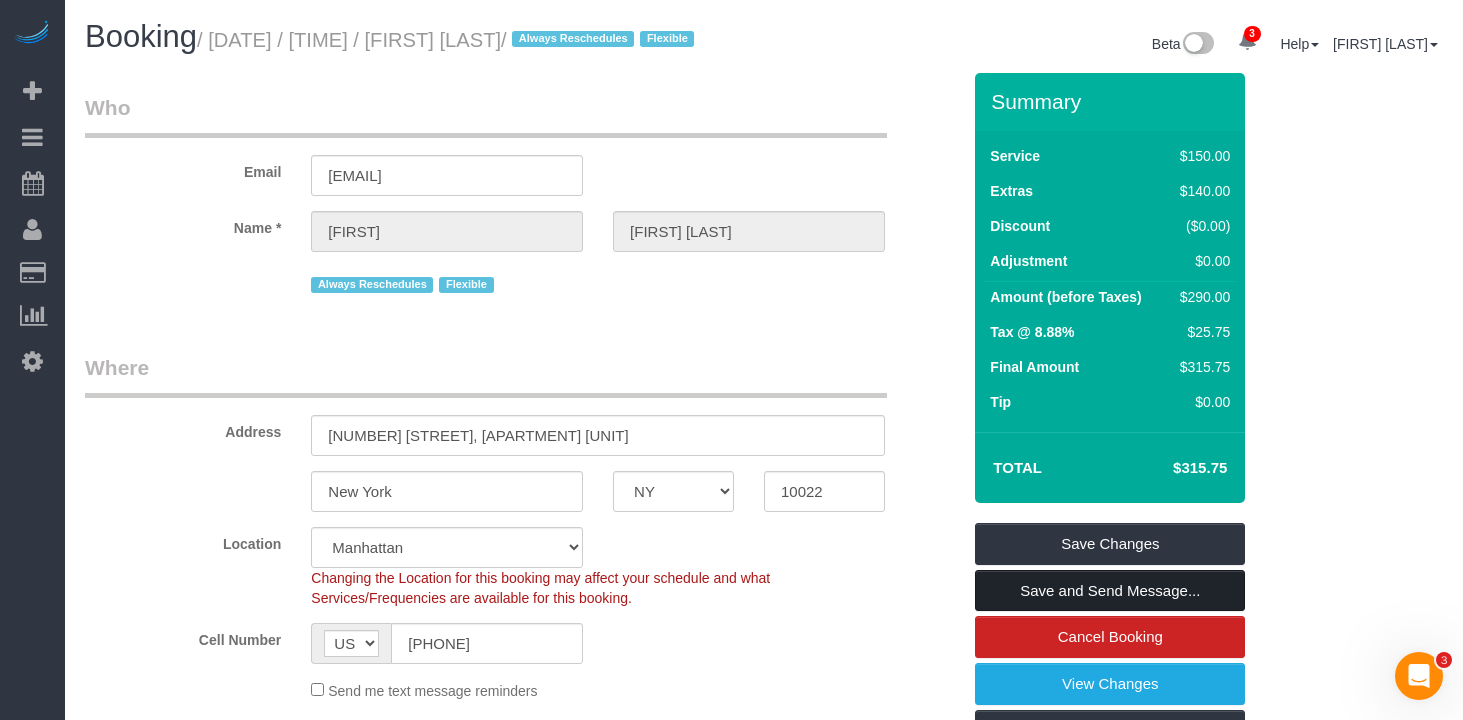 click on "Save and Send Message..." at bounding box center (1110, 591) 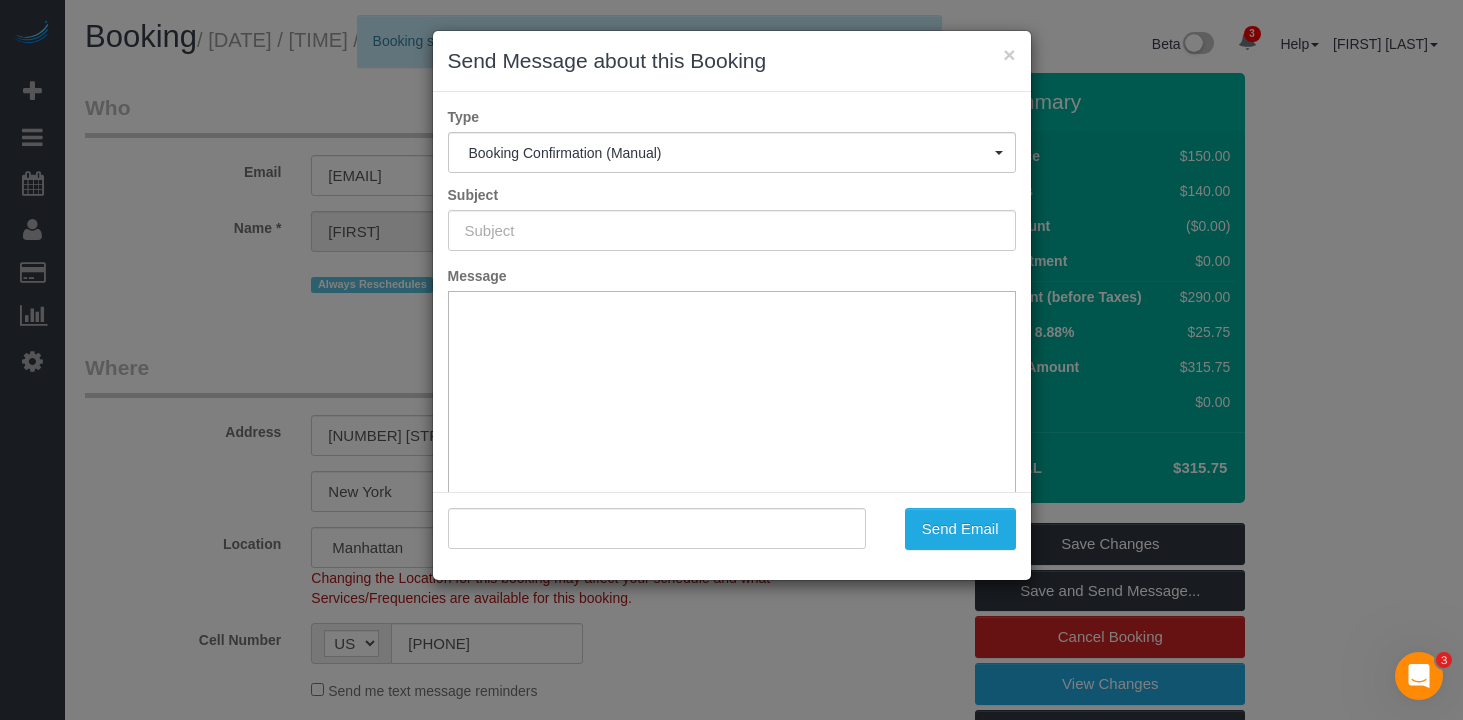 type on "Cleaning Confirmed for 08/10/2025 at 3:00pm" 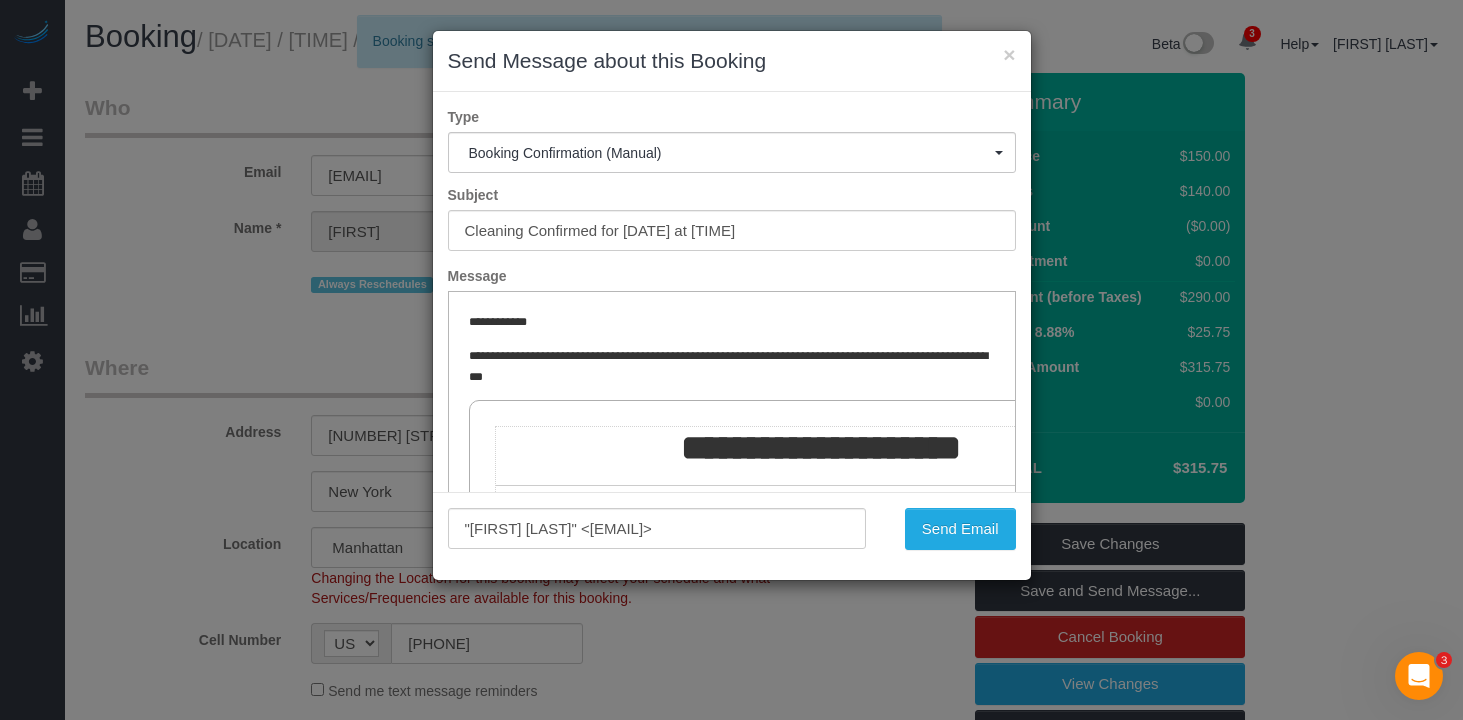 scroll, scrollTop: 0, scrollLeft: 0, axis: both 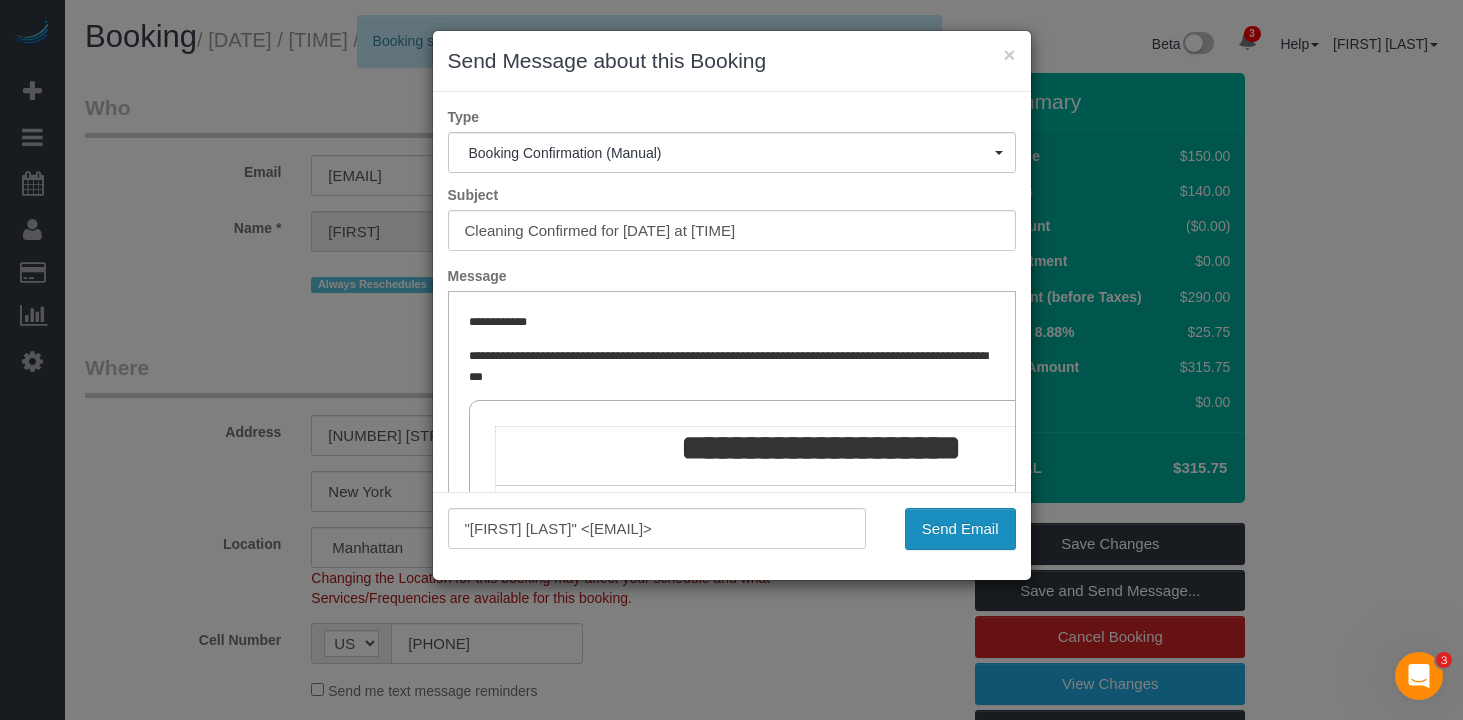 click on "Send Email" at bounding box center (960, 529) 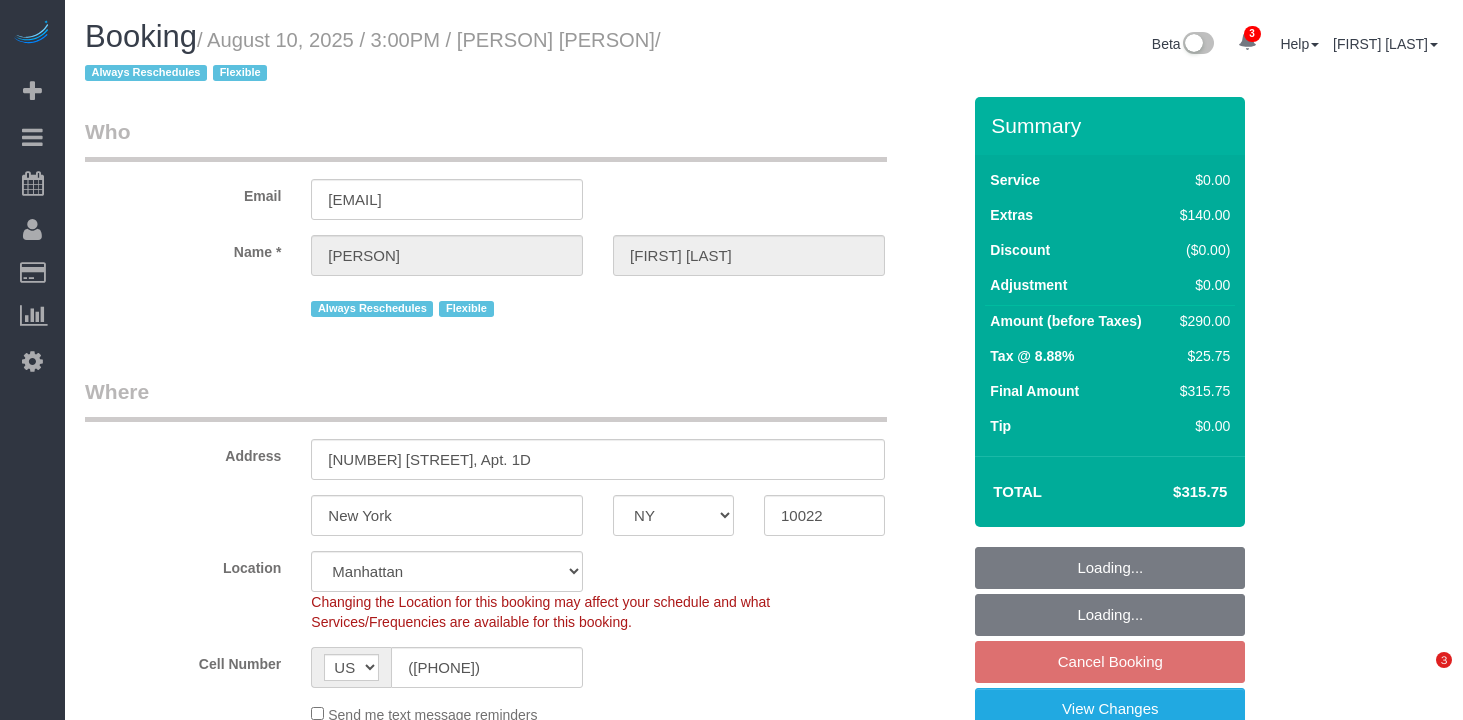 select on "NY" 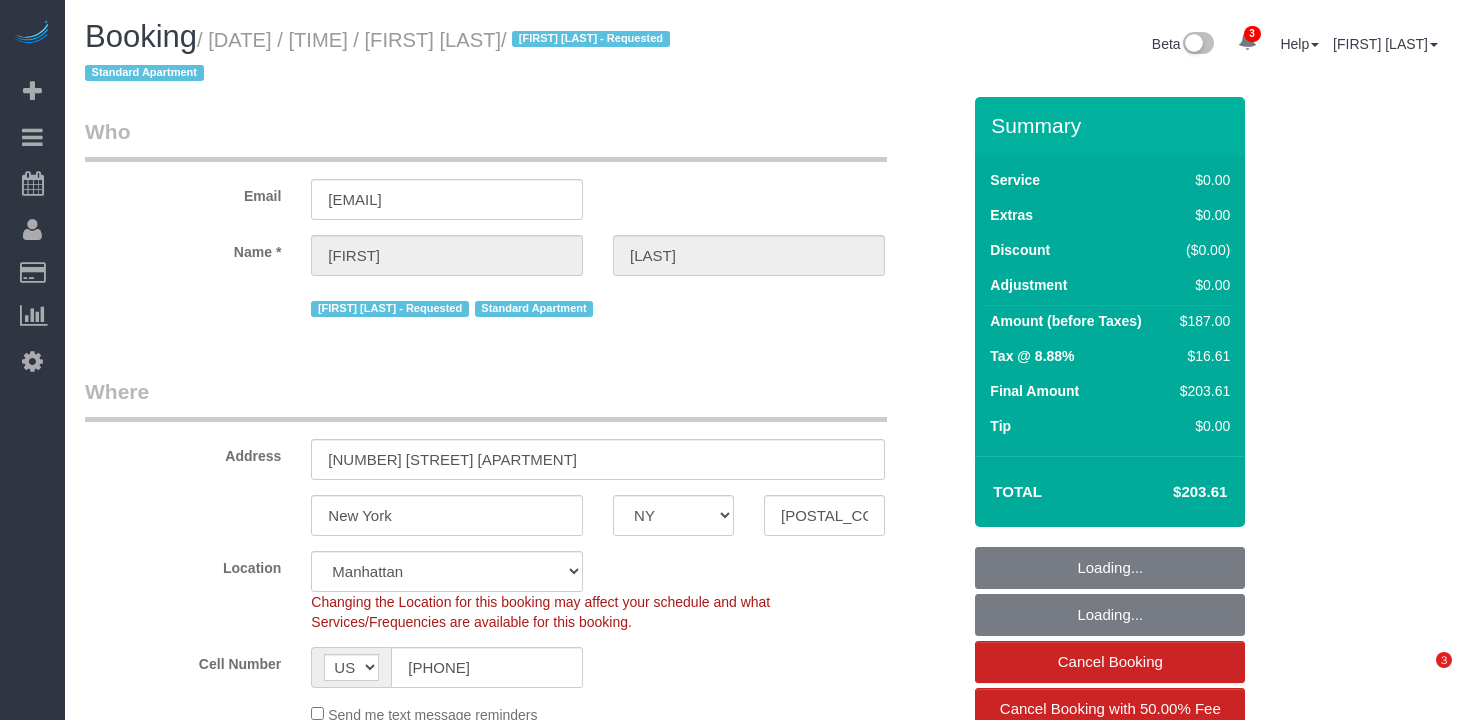 select on "NY" 